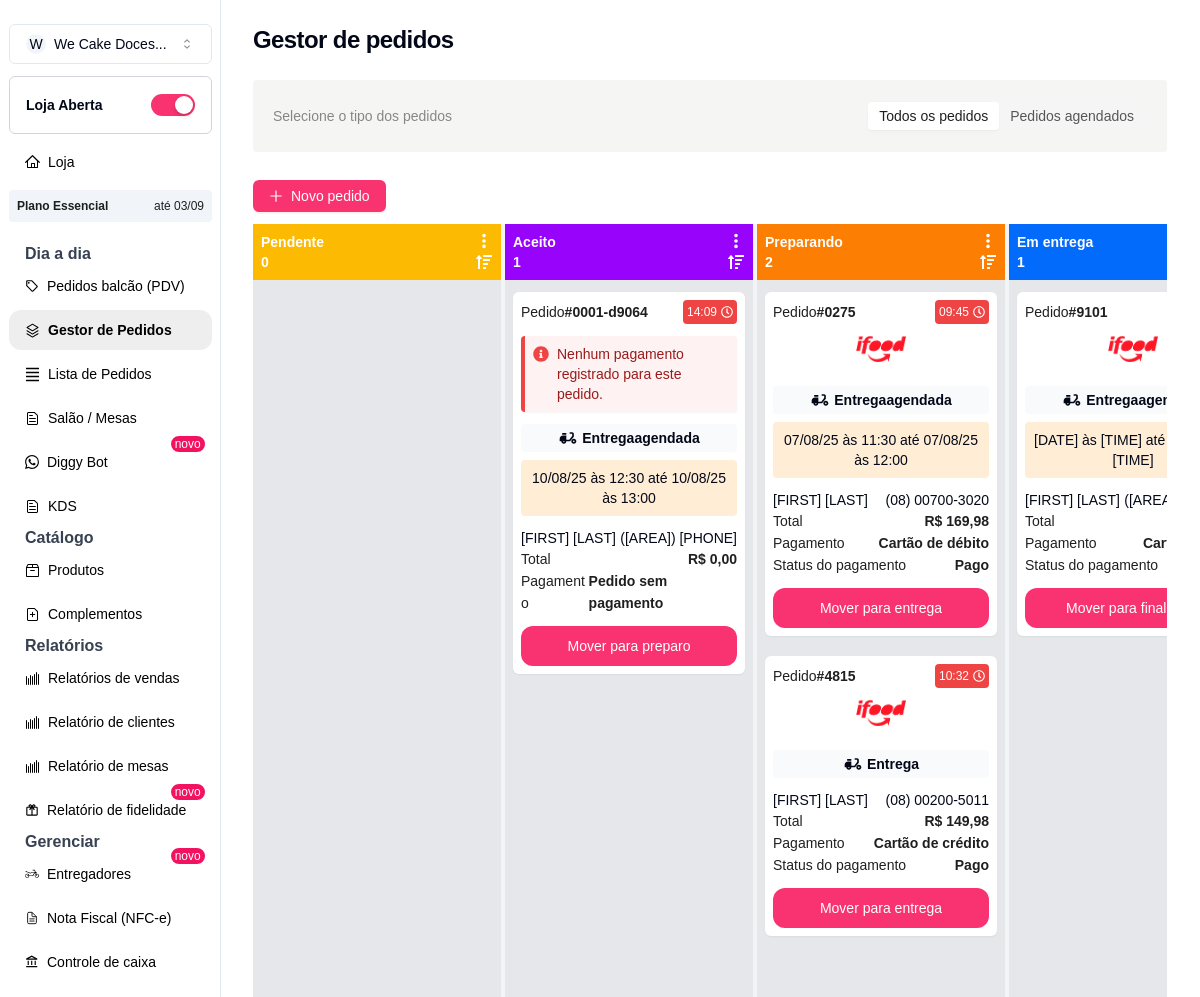 scroll, scrollTop: 0, scrollLeft: 0, axis: both 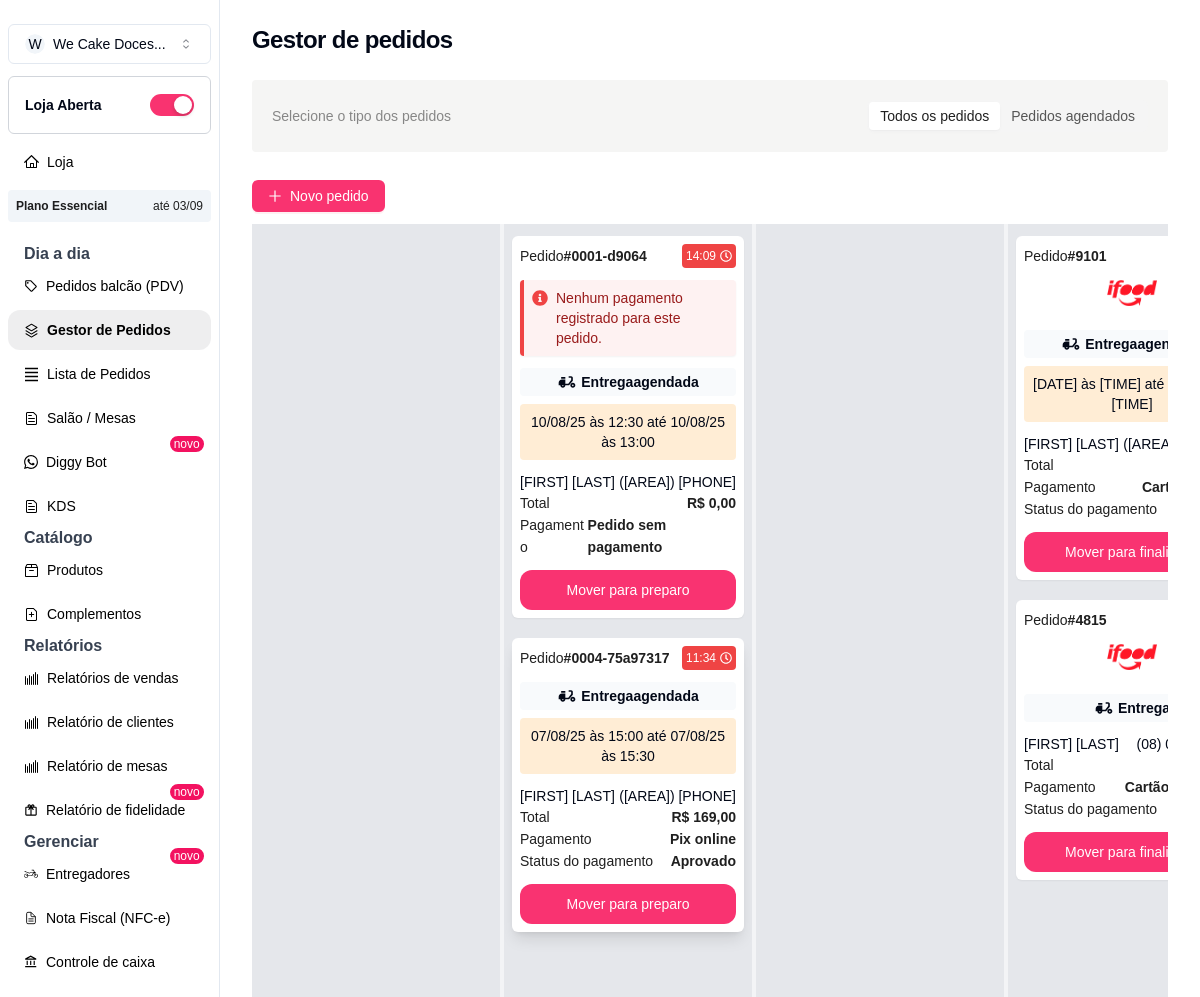 click on "Pedido  # [ORDER_ID] [TIME] Entrega  agendada [DATE] às [TIME] até [DATE] às [TIME]  [FIRST] [LAST]  ([AREA]) [PHONE] Total R$ [PRICE] Pagamento Pix online Status do pagamento aprovado Mover para preparo" at bounding box center (628, 785) 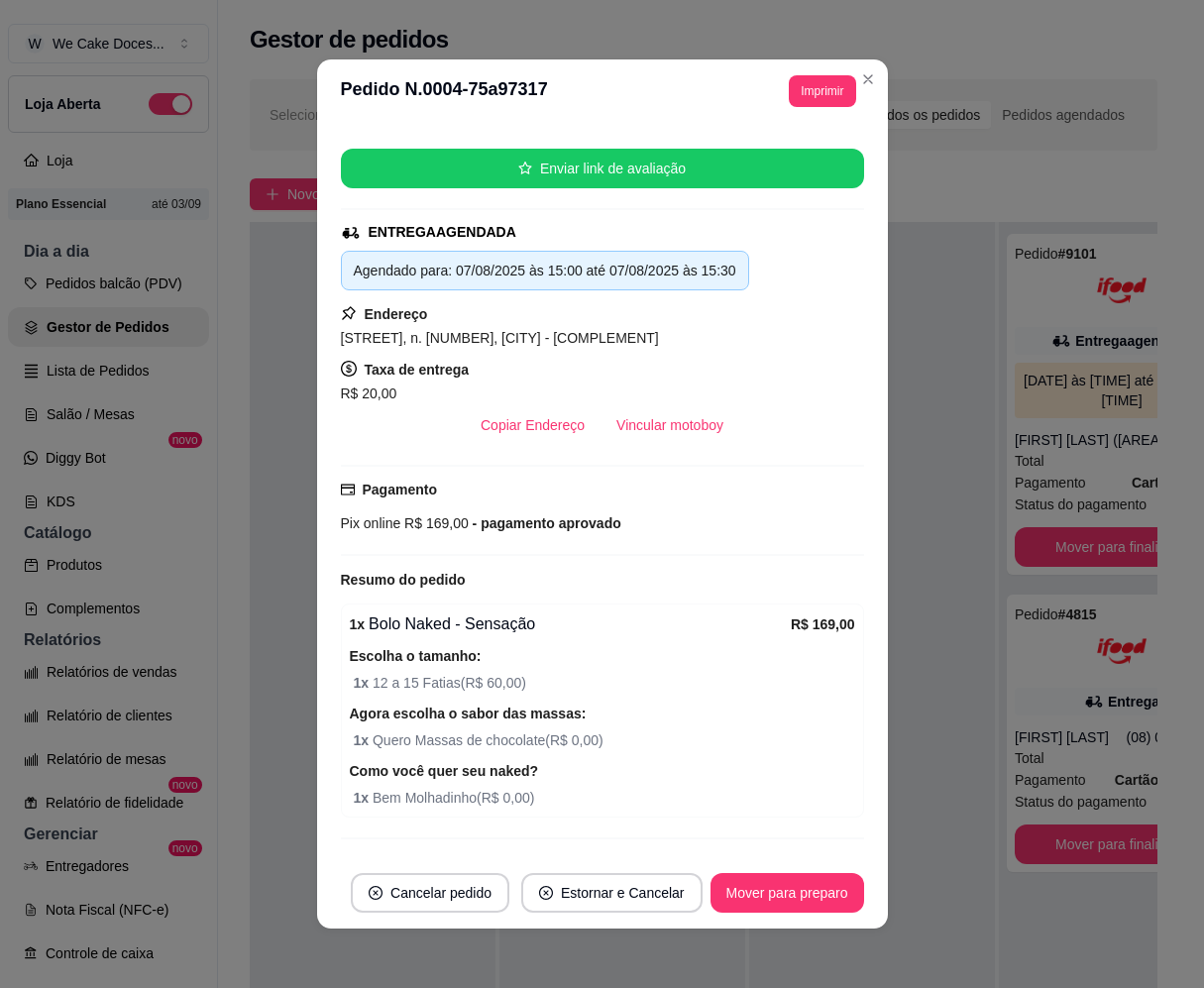 scroll, scrollTop: 272, scrollLeft: 0, axis: vertical 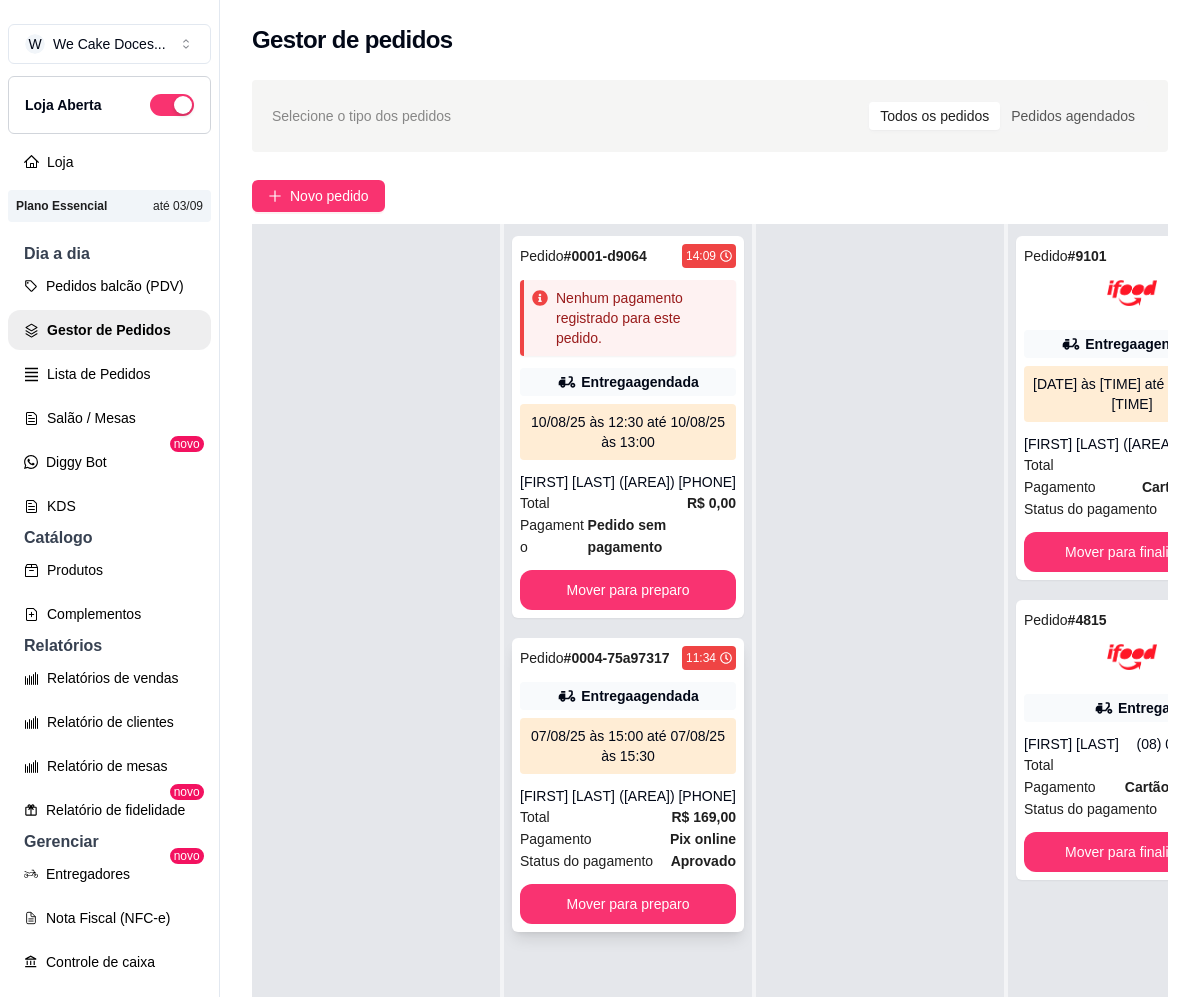 click on "07/08/25 às 15:00 até 07/08/25 às 15:30" at bounding box center (628, 746) 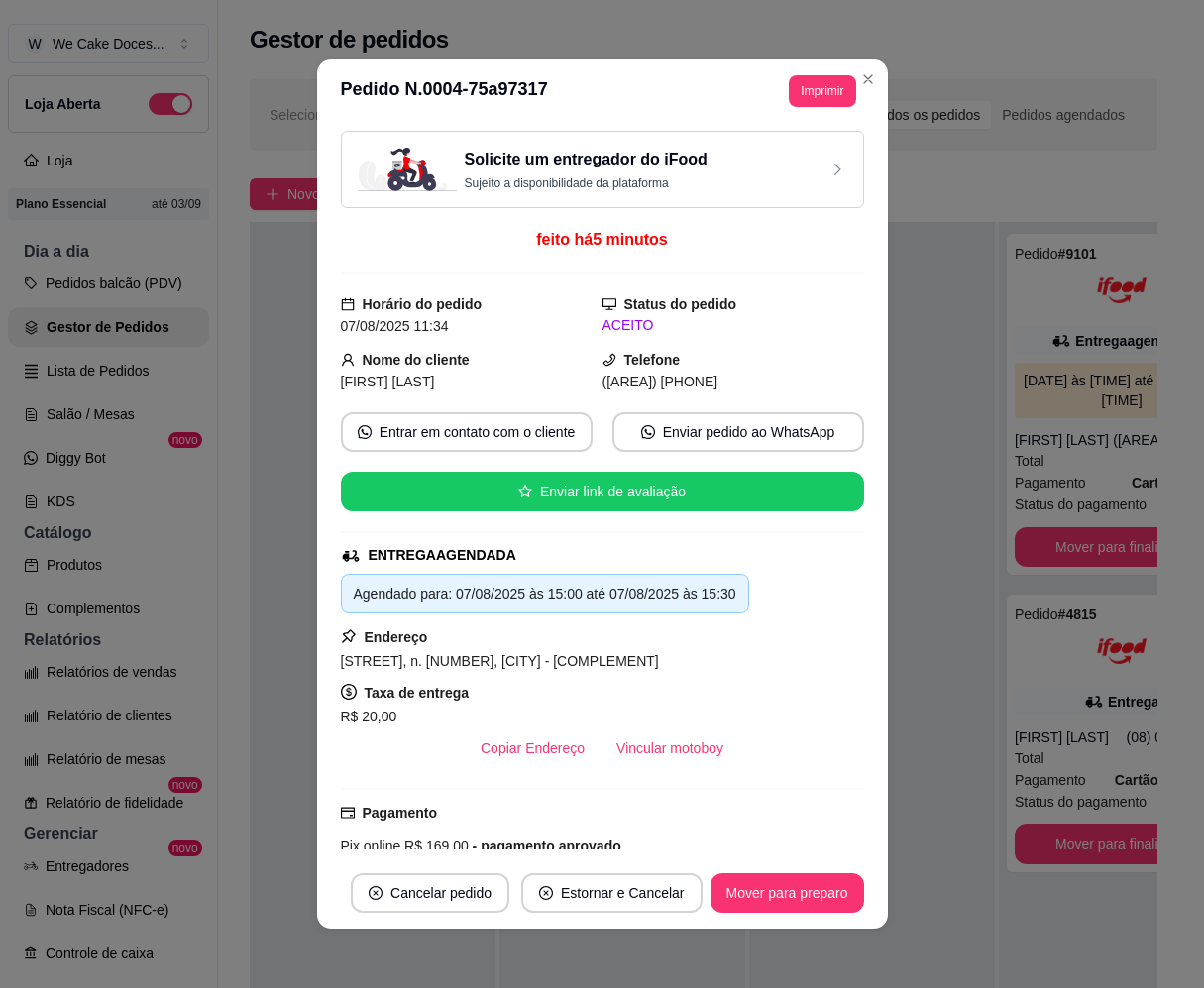 click on "Sujeito a disponibilidade da plataforma" at bounding box center (586, 183) 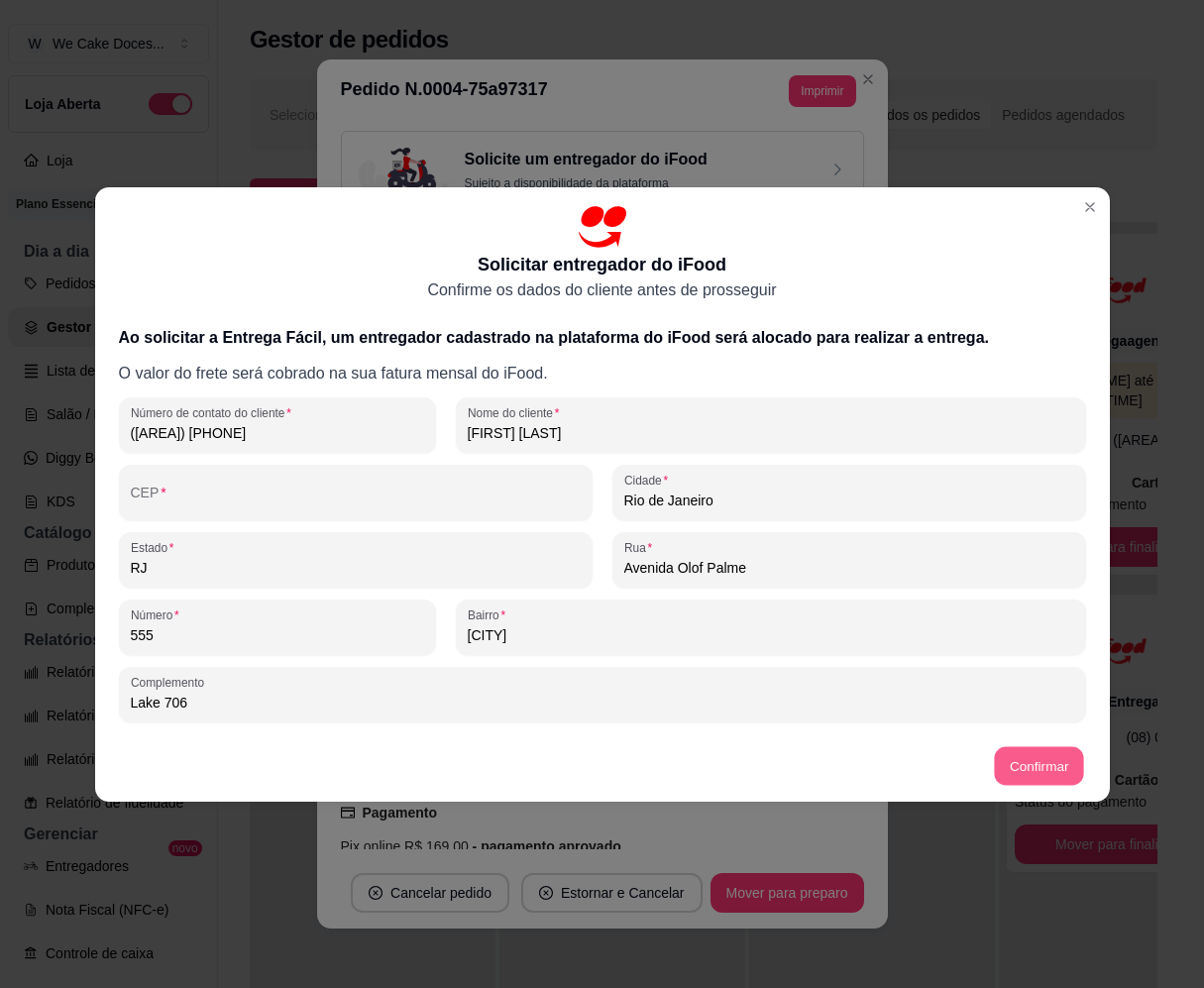 click on "Confirmar" at bounding box center (1039, 765) 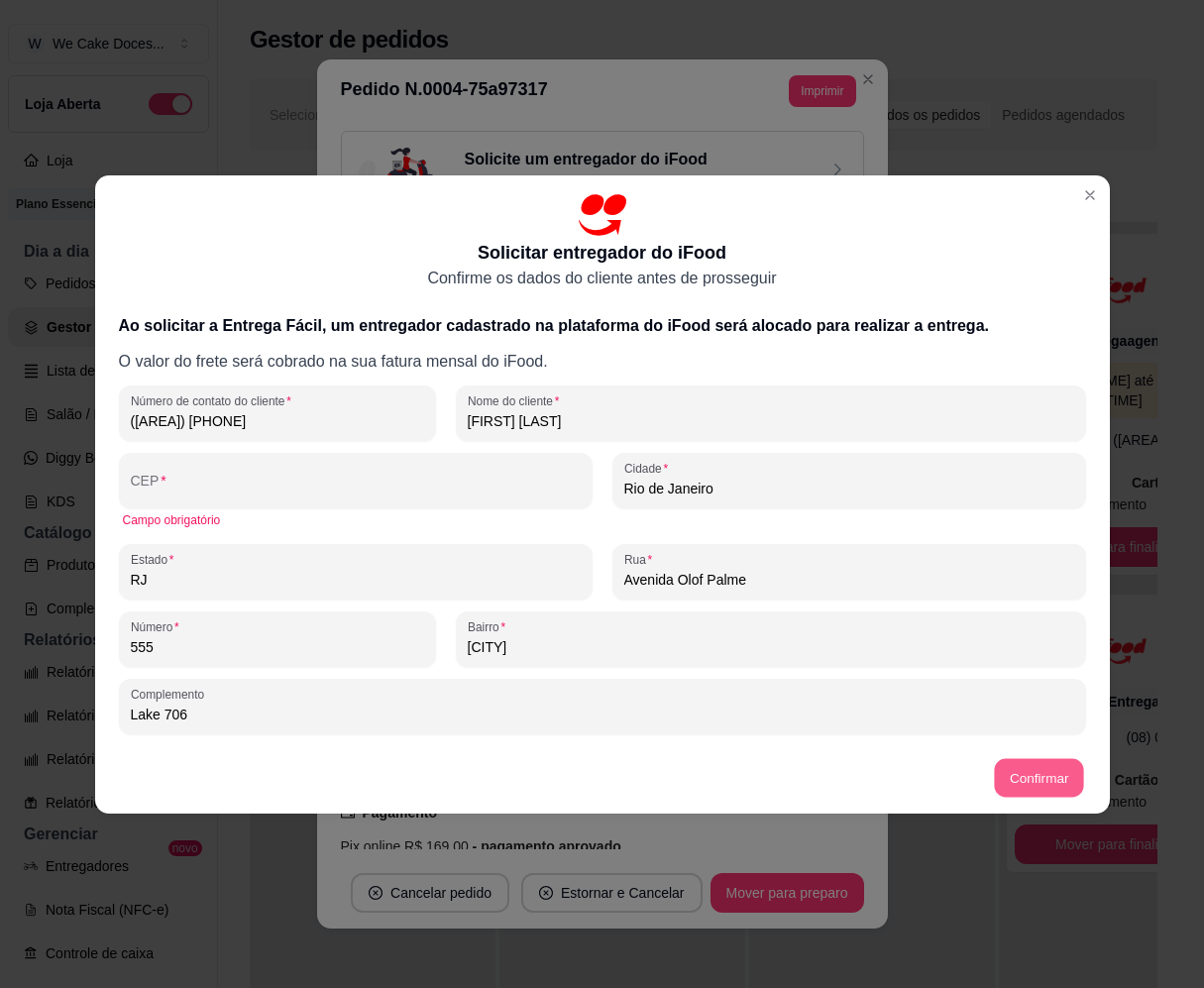 click on "Confirmar" at bounding box center [1039, 777] 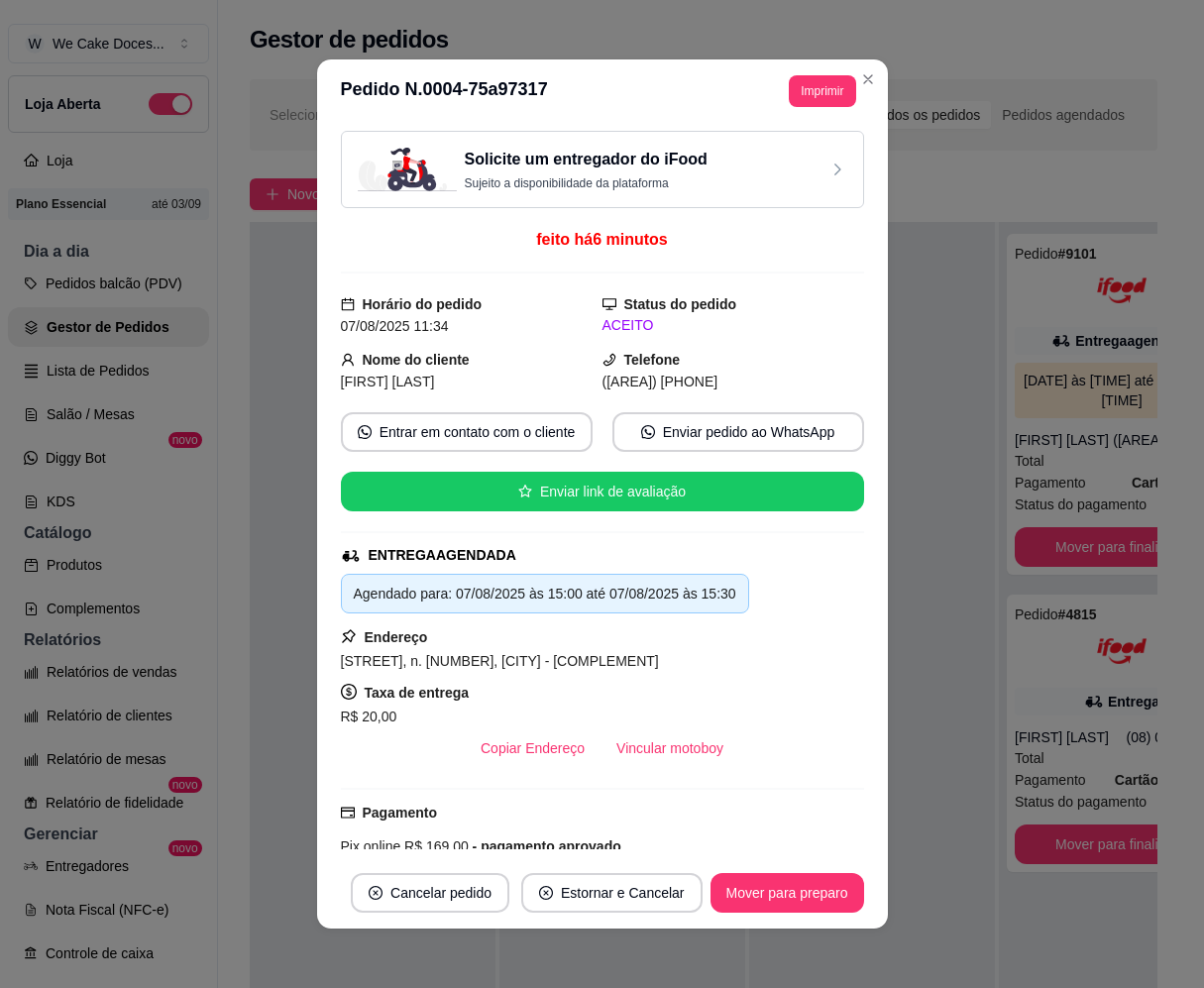 click on "Solicite um entregador do iFood Sujeito a disponibilidade da plataforma" at bounding box center [602, 169] 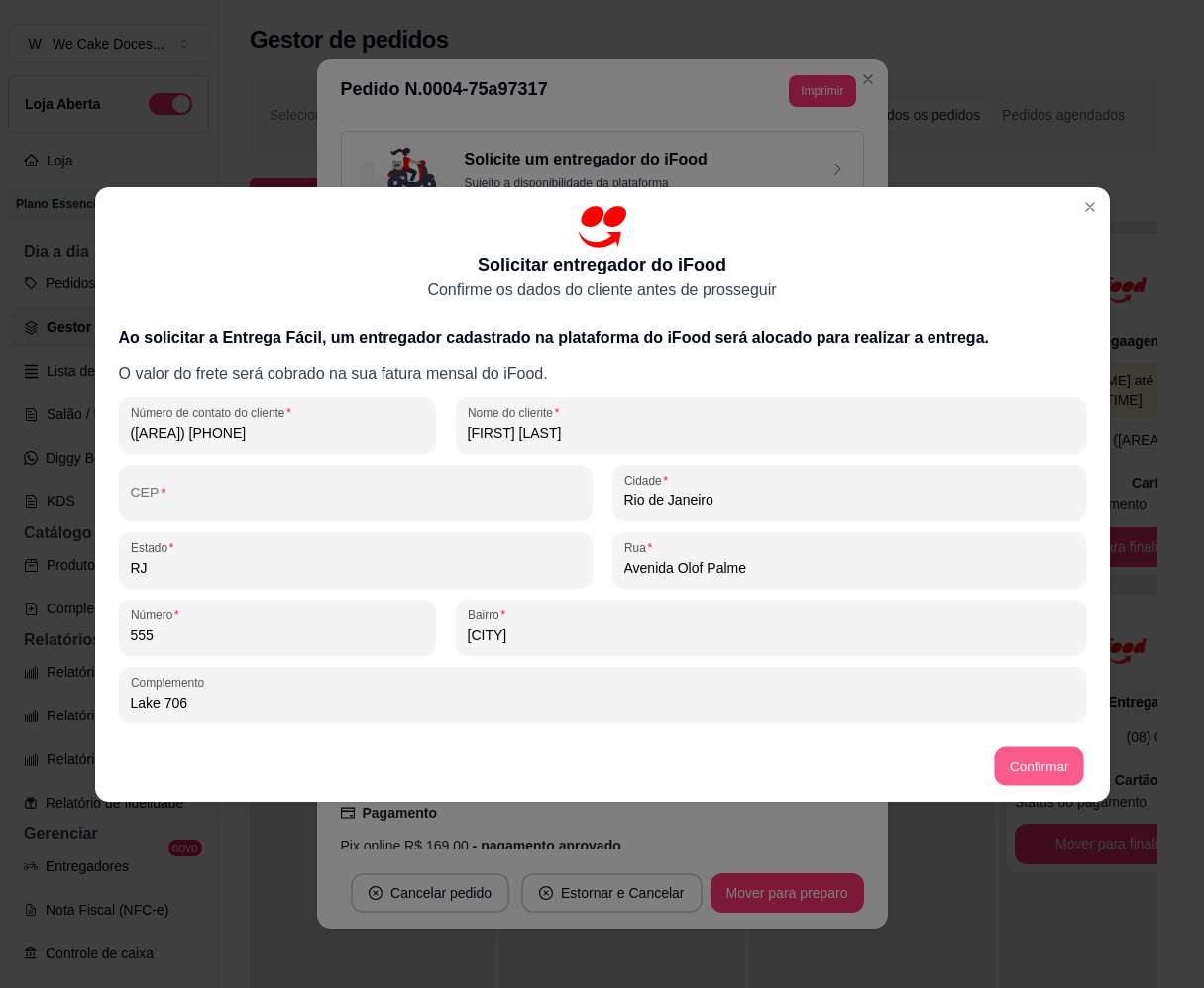 click on "Confirmar" at bounding box center (1039, 765) 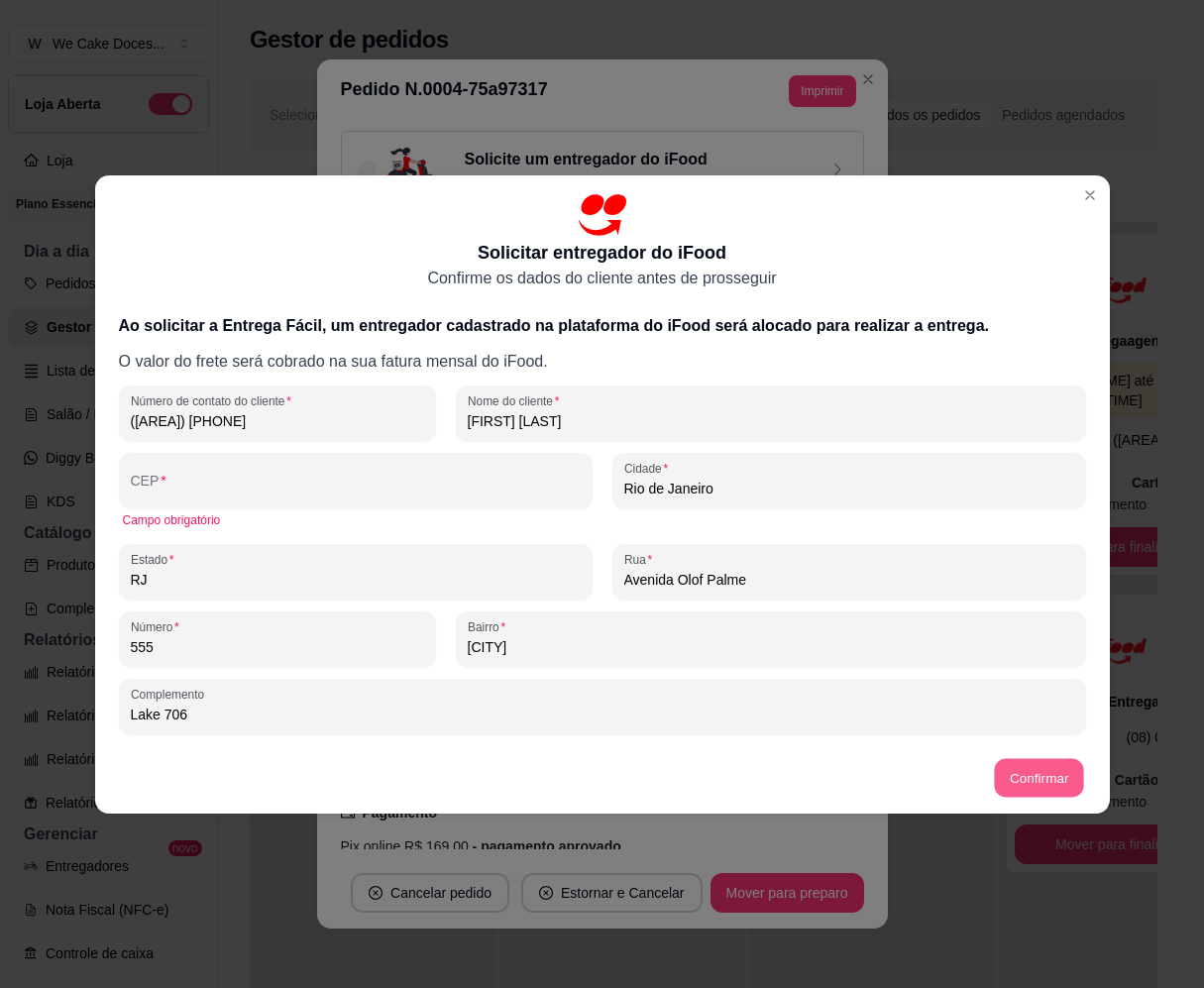 click on "Confirmar" at bounding box center [1039, 777] 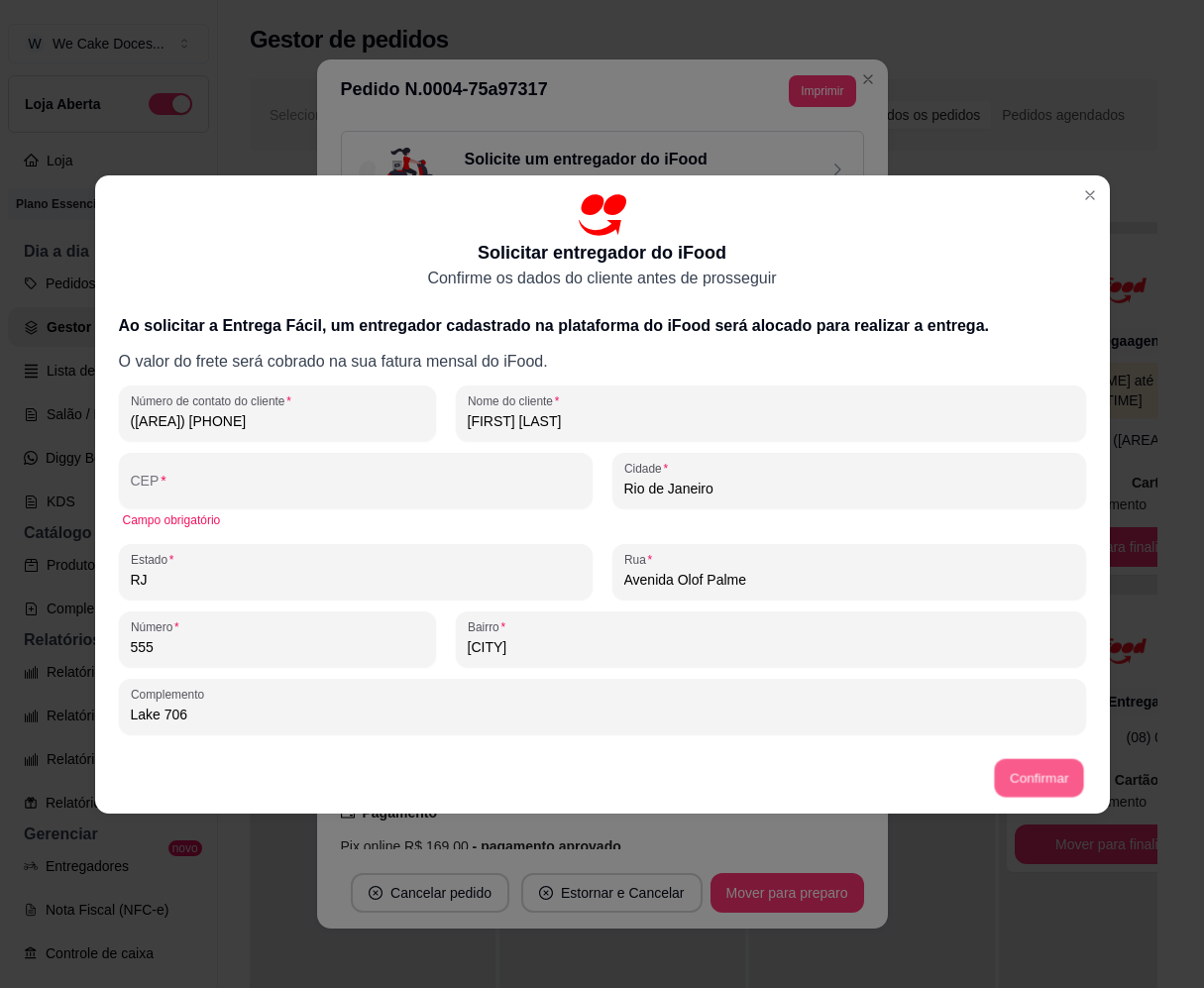 click on "Confirmar" at bounding box center (1039, 777) 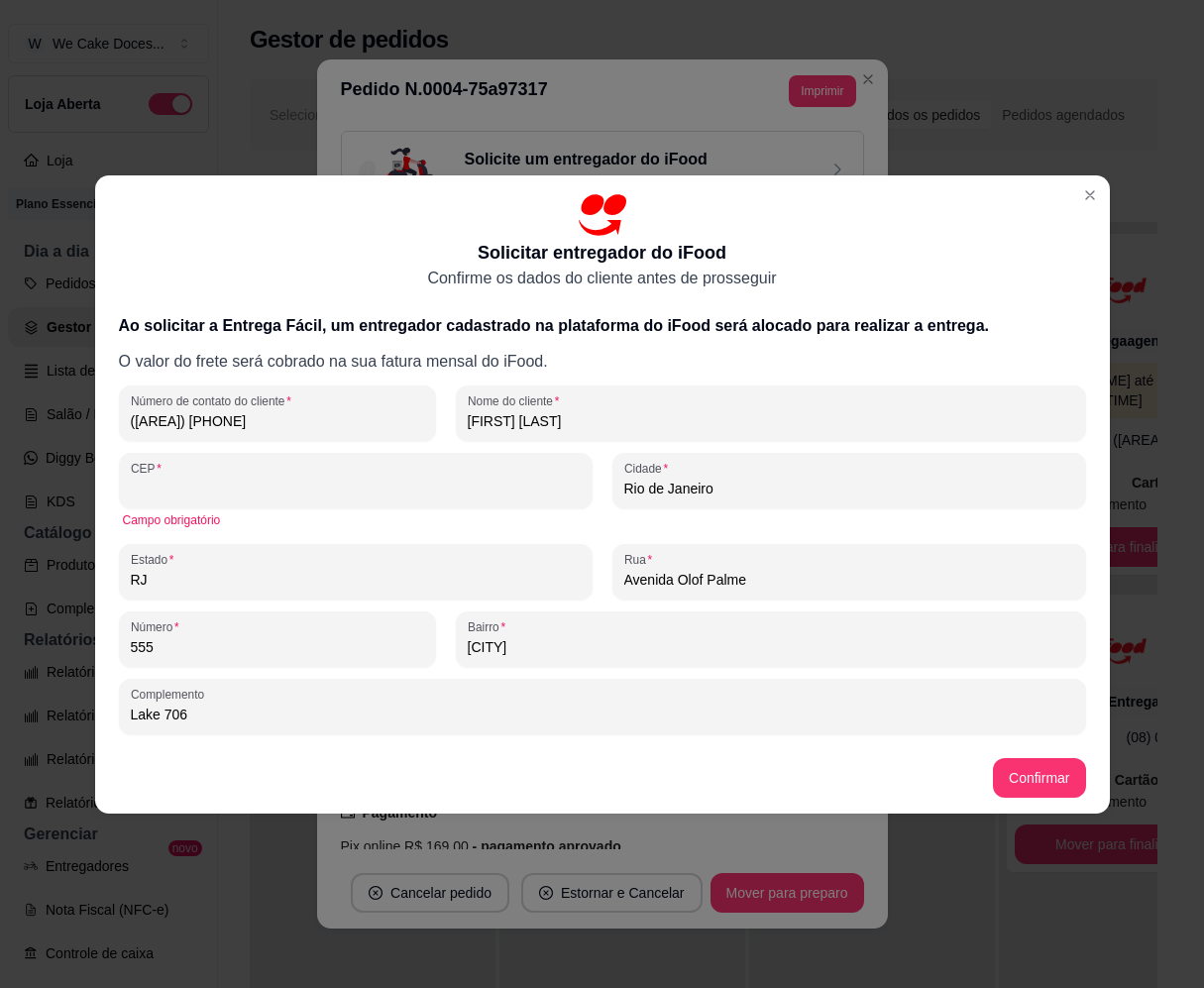 click on "CEP" at bounding box center (356, 489) 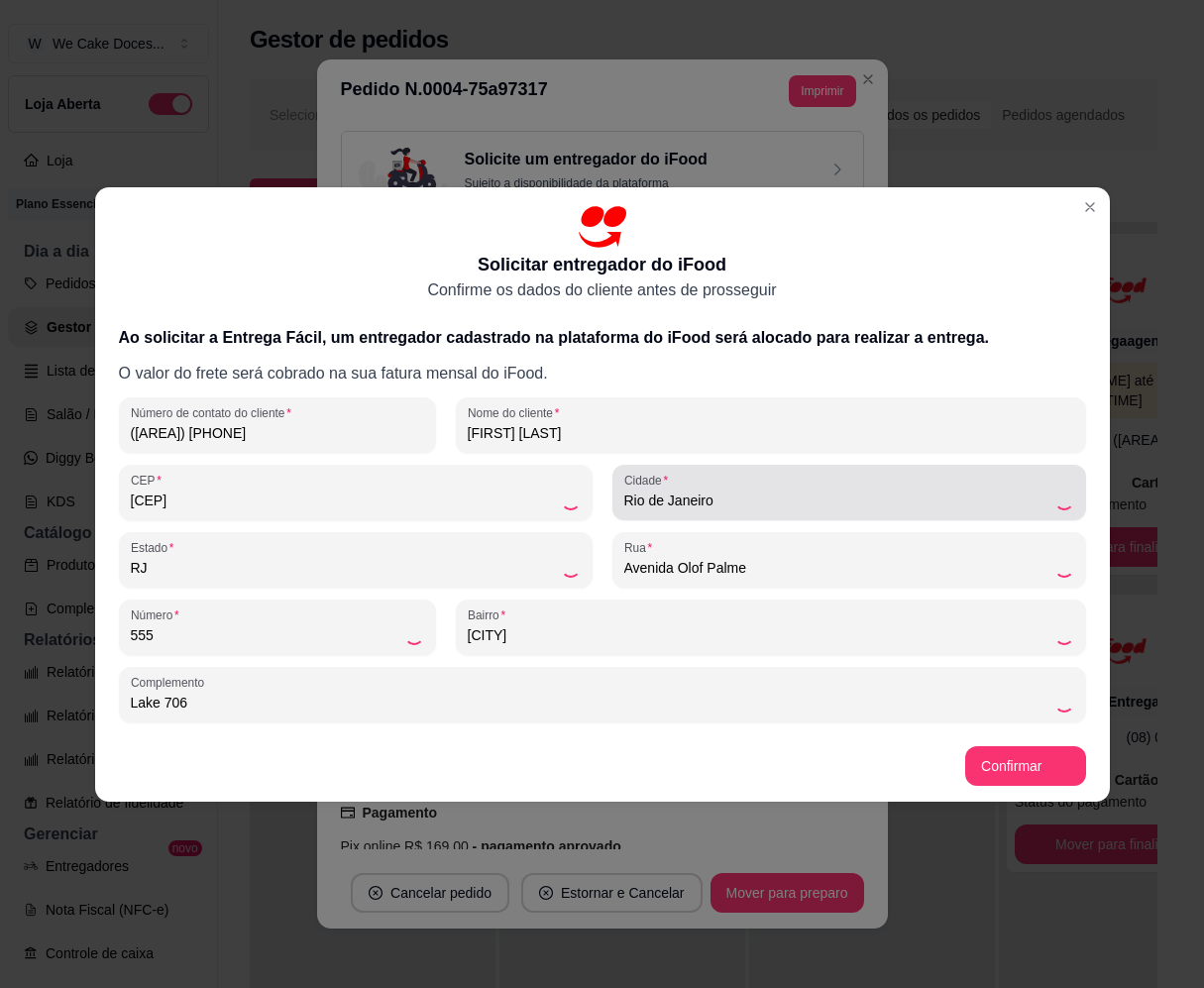 type on "22781-119" 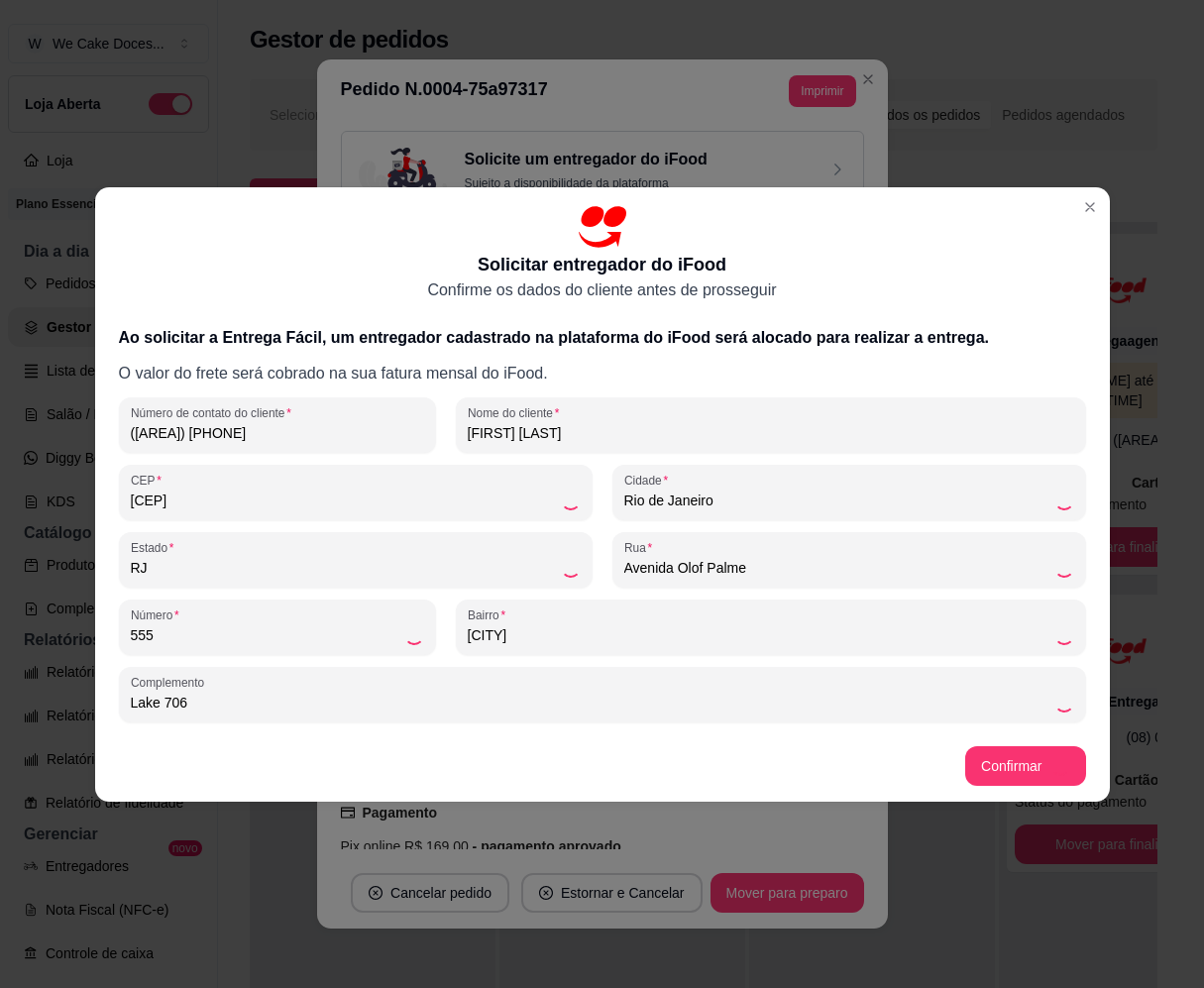 click on "22781-119" at bounding box center [346, 500] 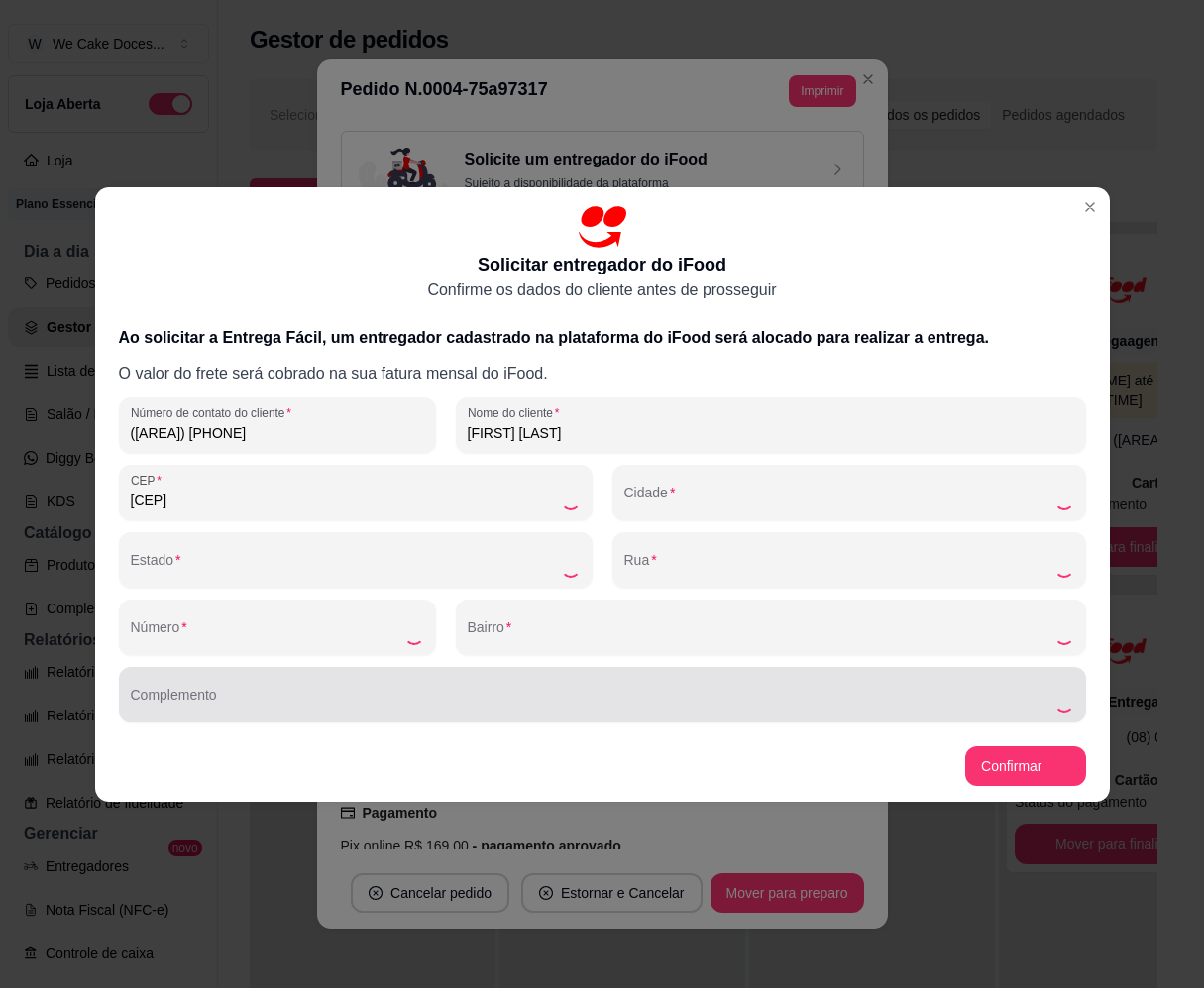 type on "22789-119" 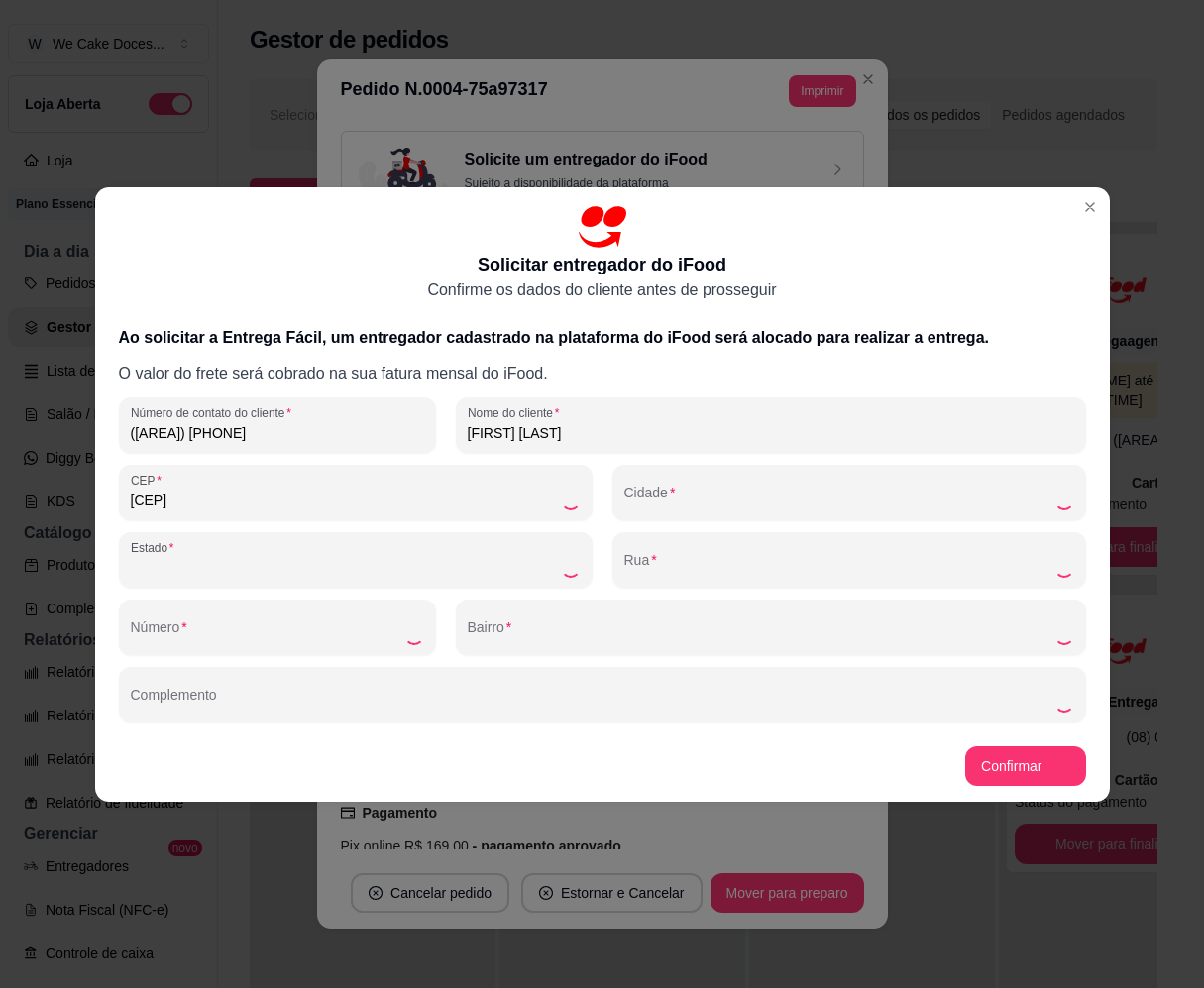 click on "Estado" at bounding box center [346, 568] 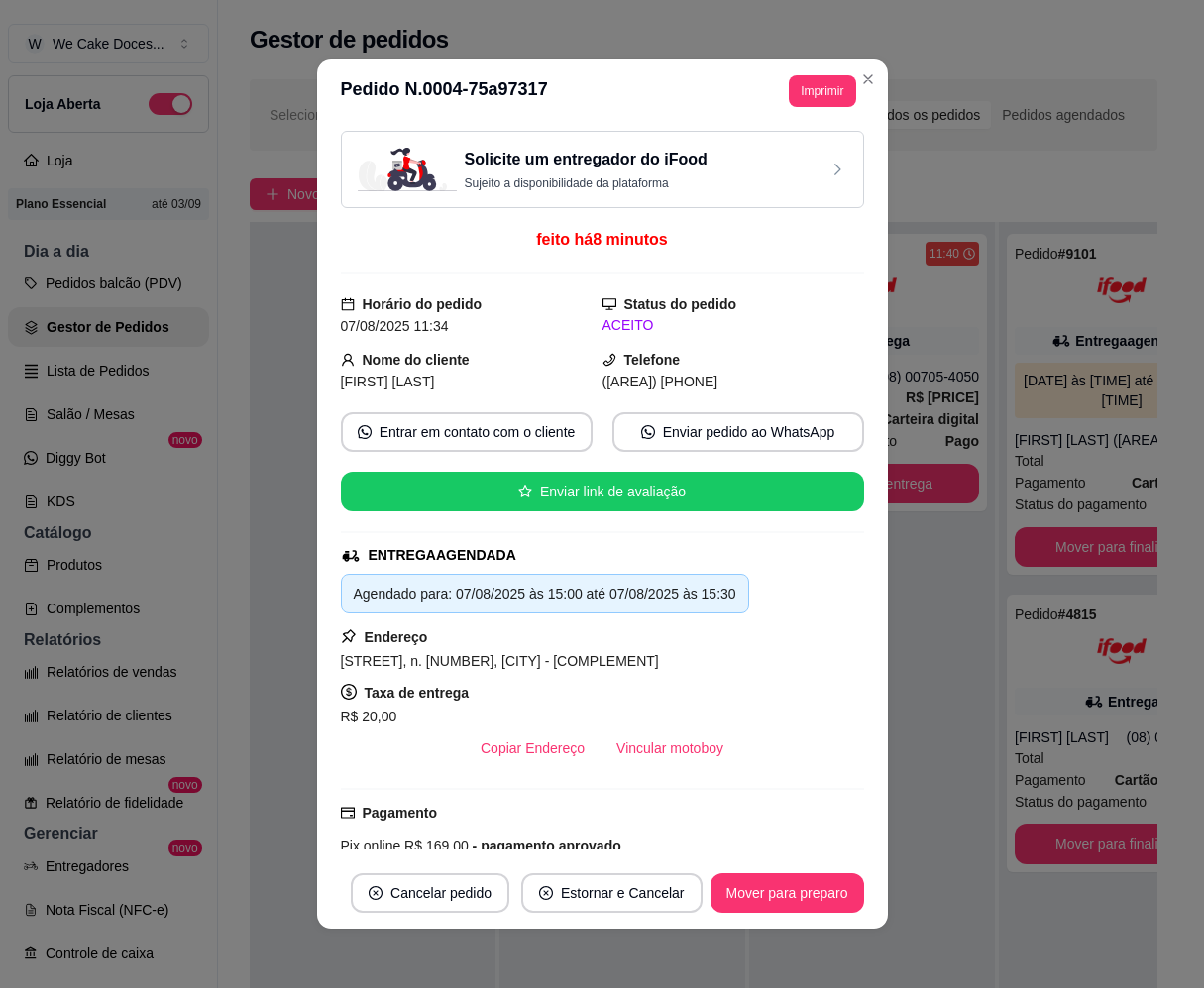 click on "Solicite um entregador do iFood" at bounding box center [586, 160] 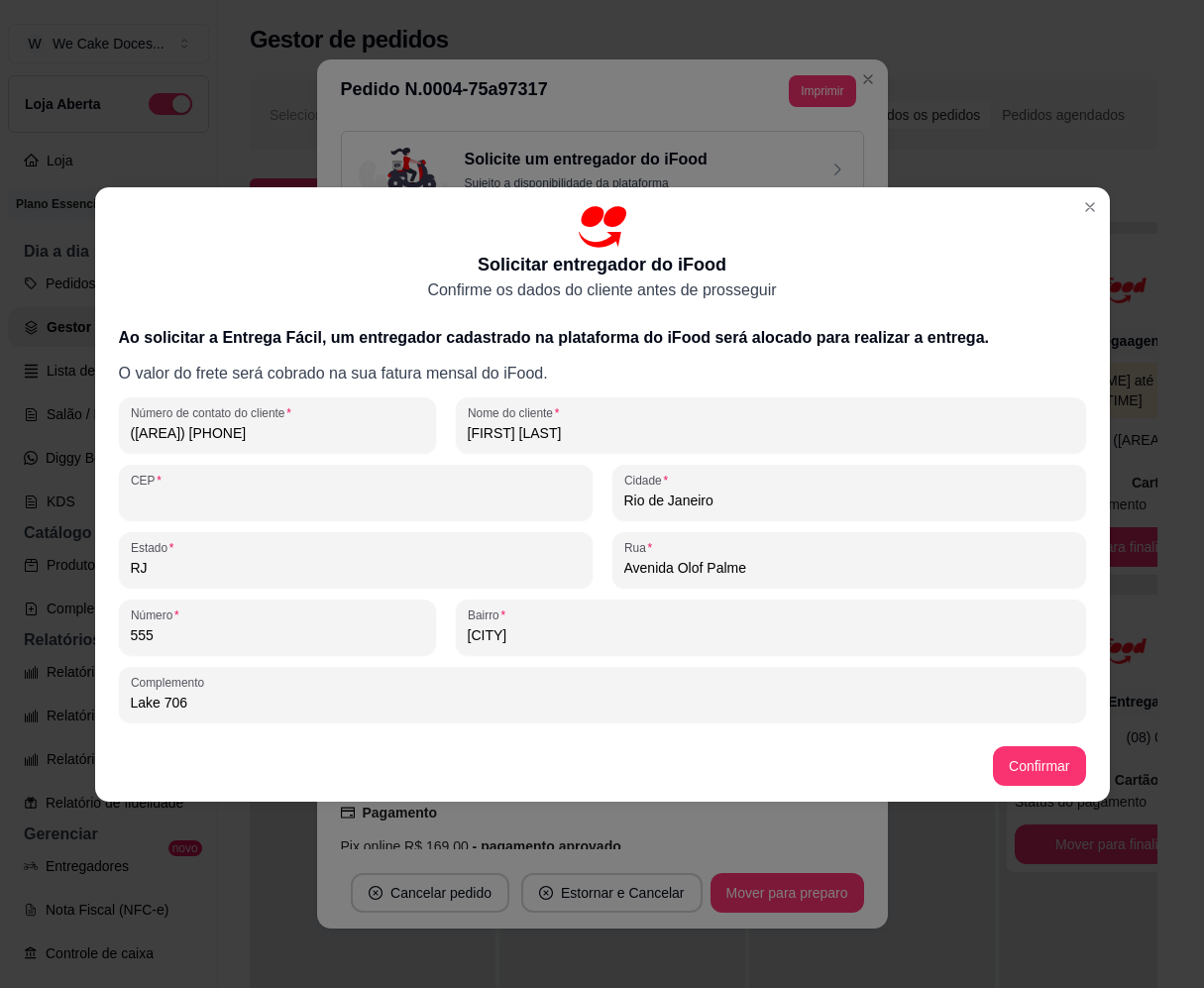click on "CEP" at bounding box center (356, 500) 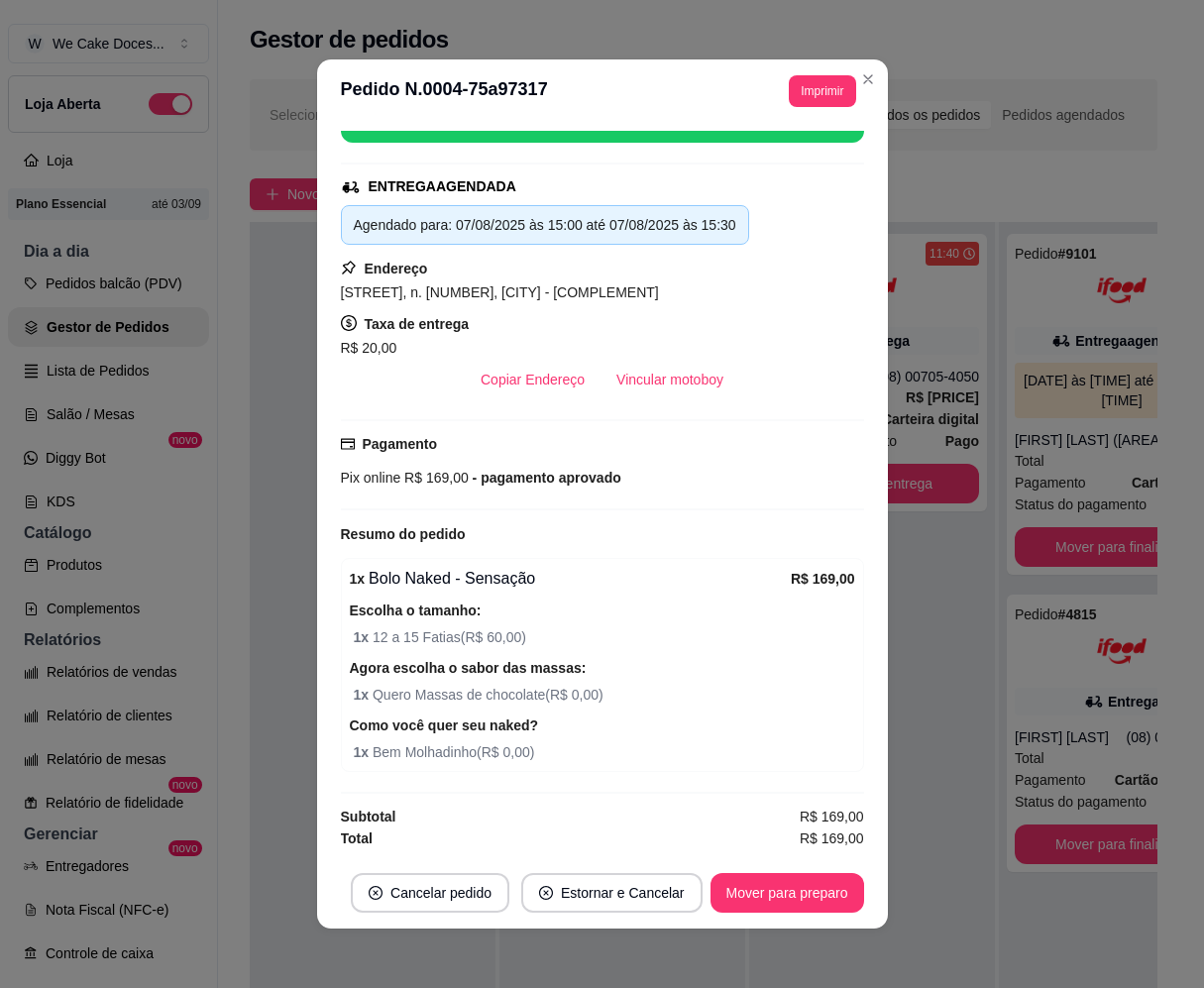 scroll, scrollTop: 0, scrollLeft: 0, axis: both 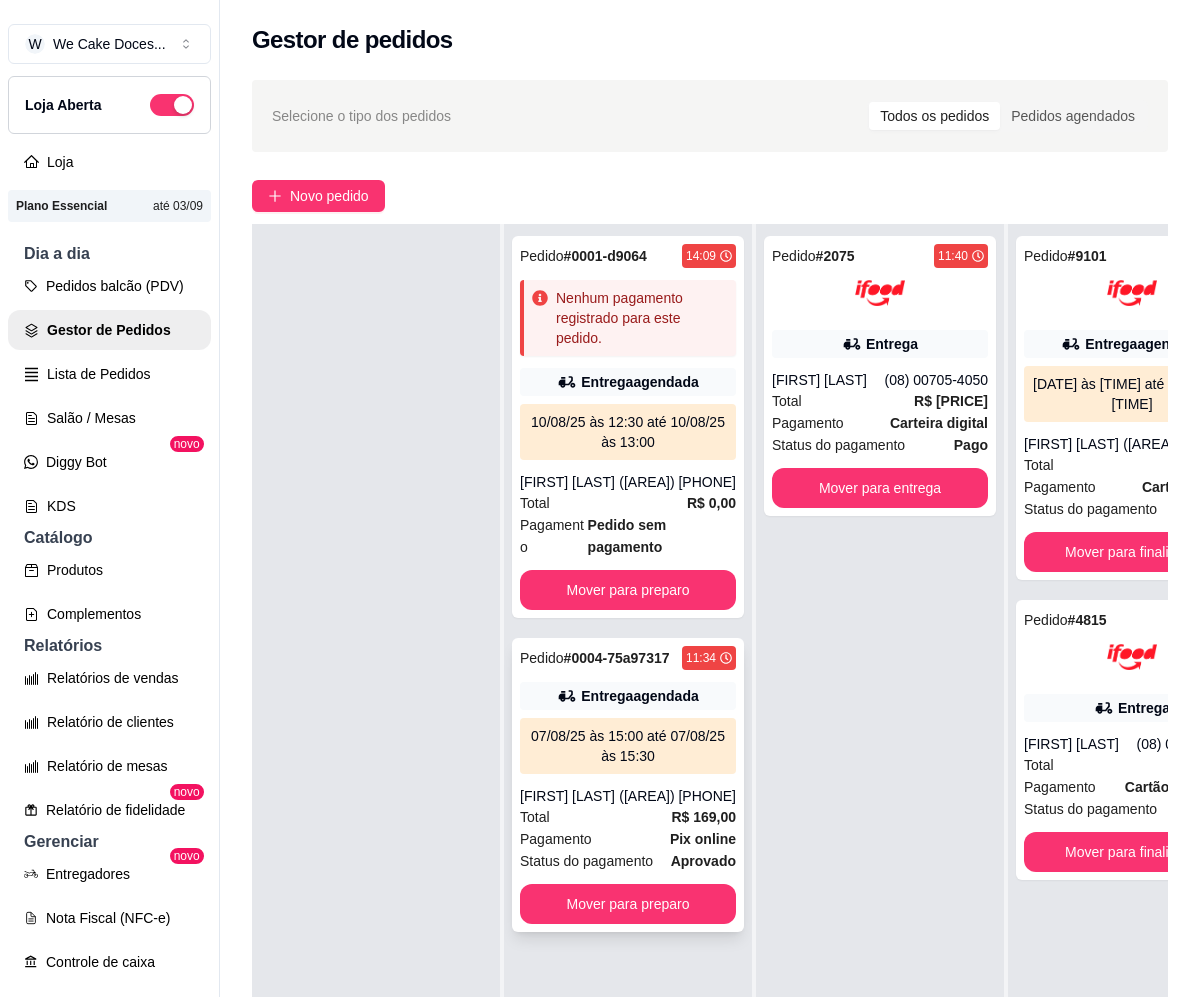 click on "Pedido  # [ORDER_ID] [TIME] Entrega  agendada [DATE] às [TIME] até [DATE] às [TIME]  [FIRST] [LAST]  ([PHONE]) Total R$ 169,00 Pagamento Pix online Status do pagamento aprovado Mover para preparo" at bounding box center [628, 785] 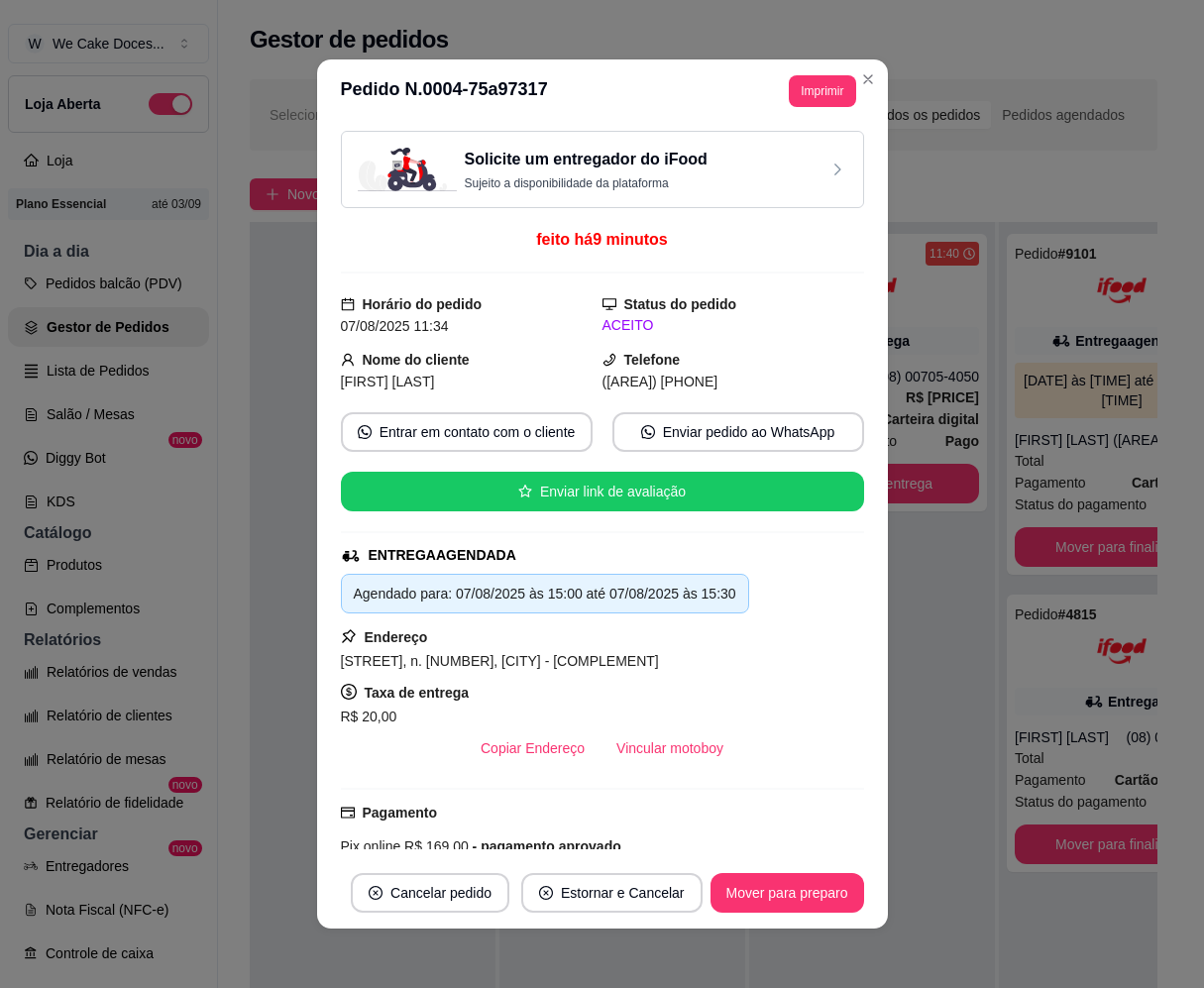 scroll, scrollTop: 369, scrollLeft: 0, axis: vertical 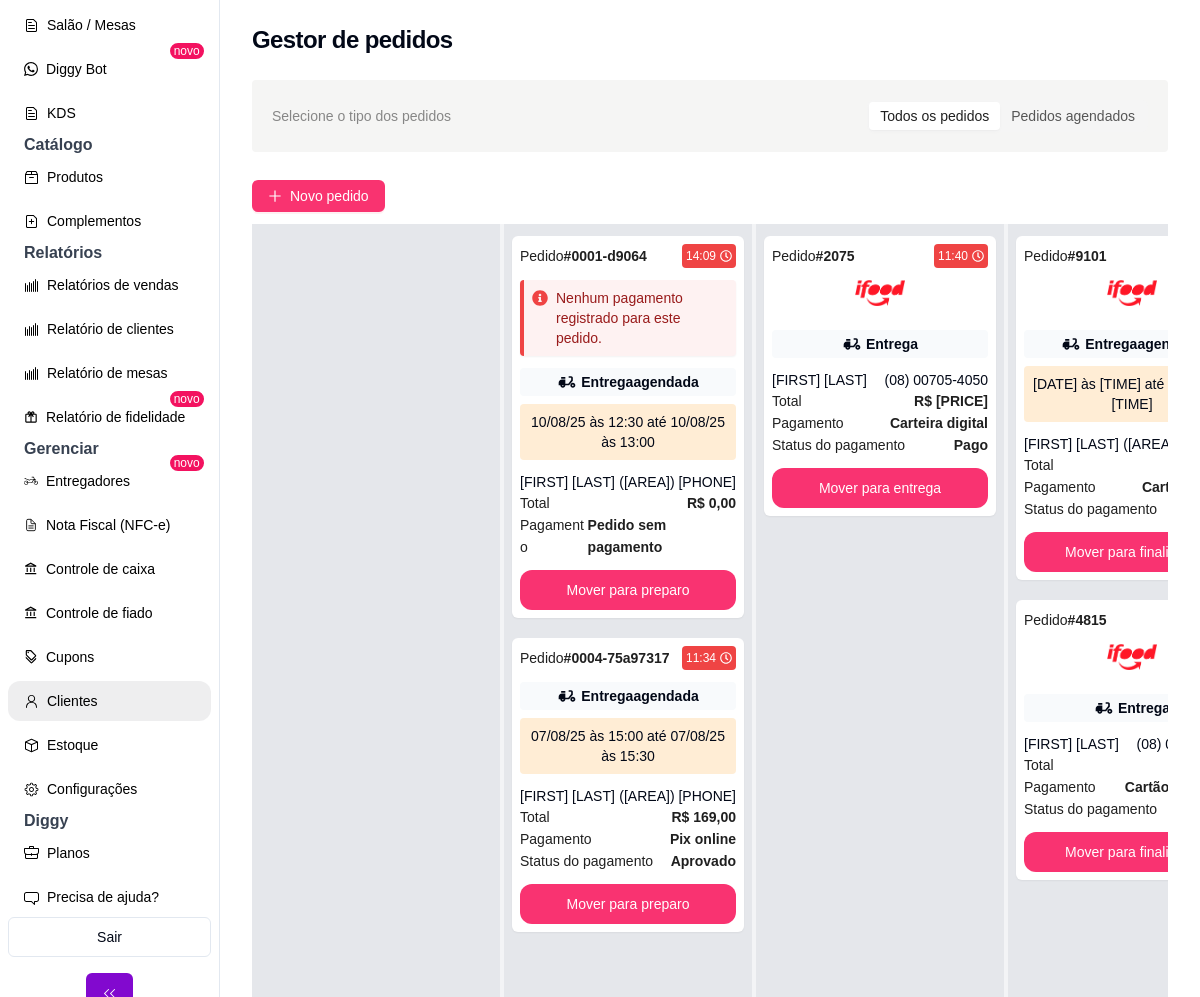 click on "Clientes" at bounding box center (109, 701) 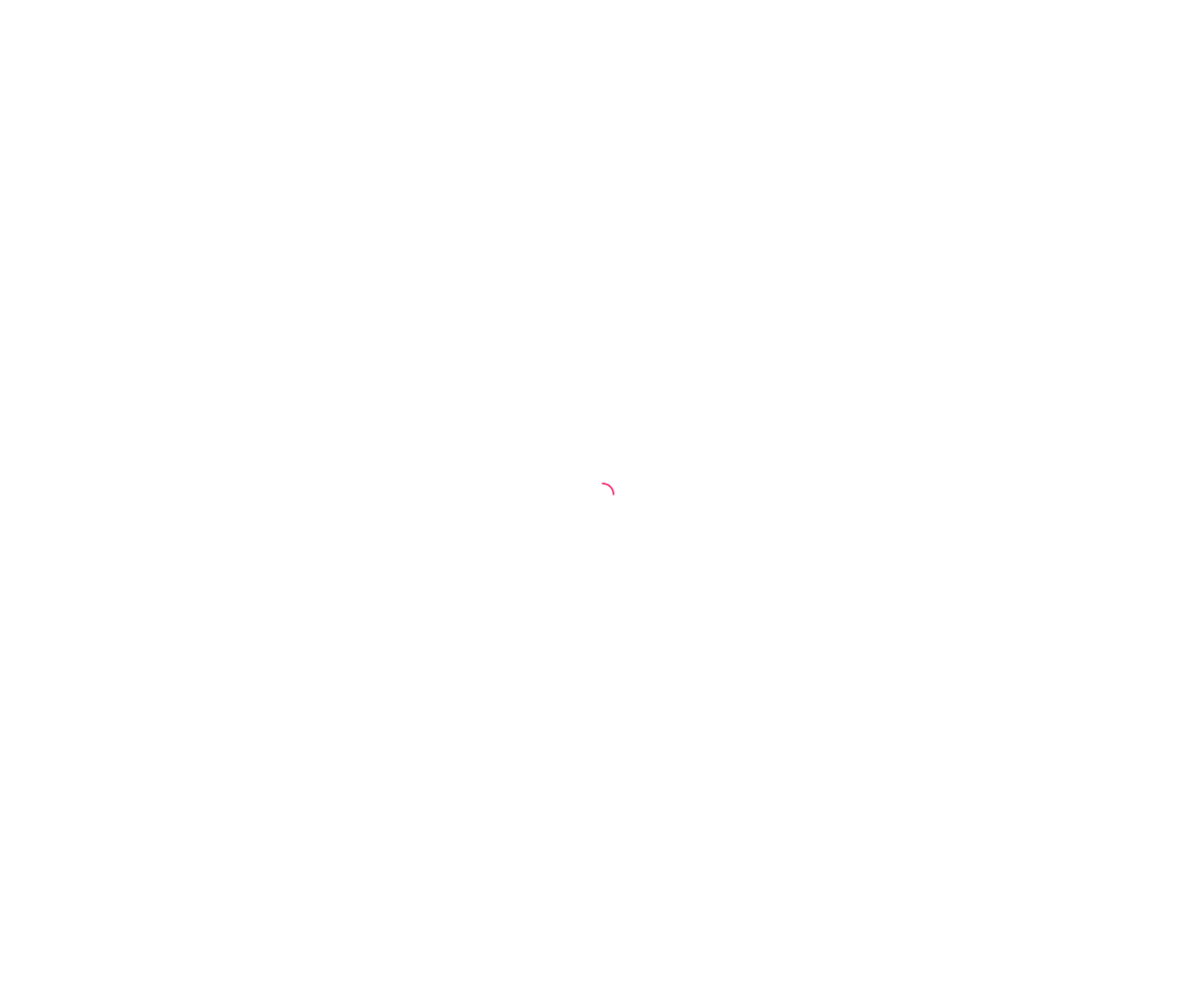 scroll, scrollTop: 0, scrollLeft: 0, axis: both 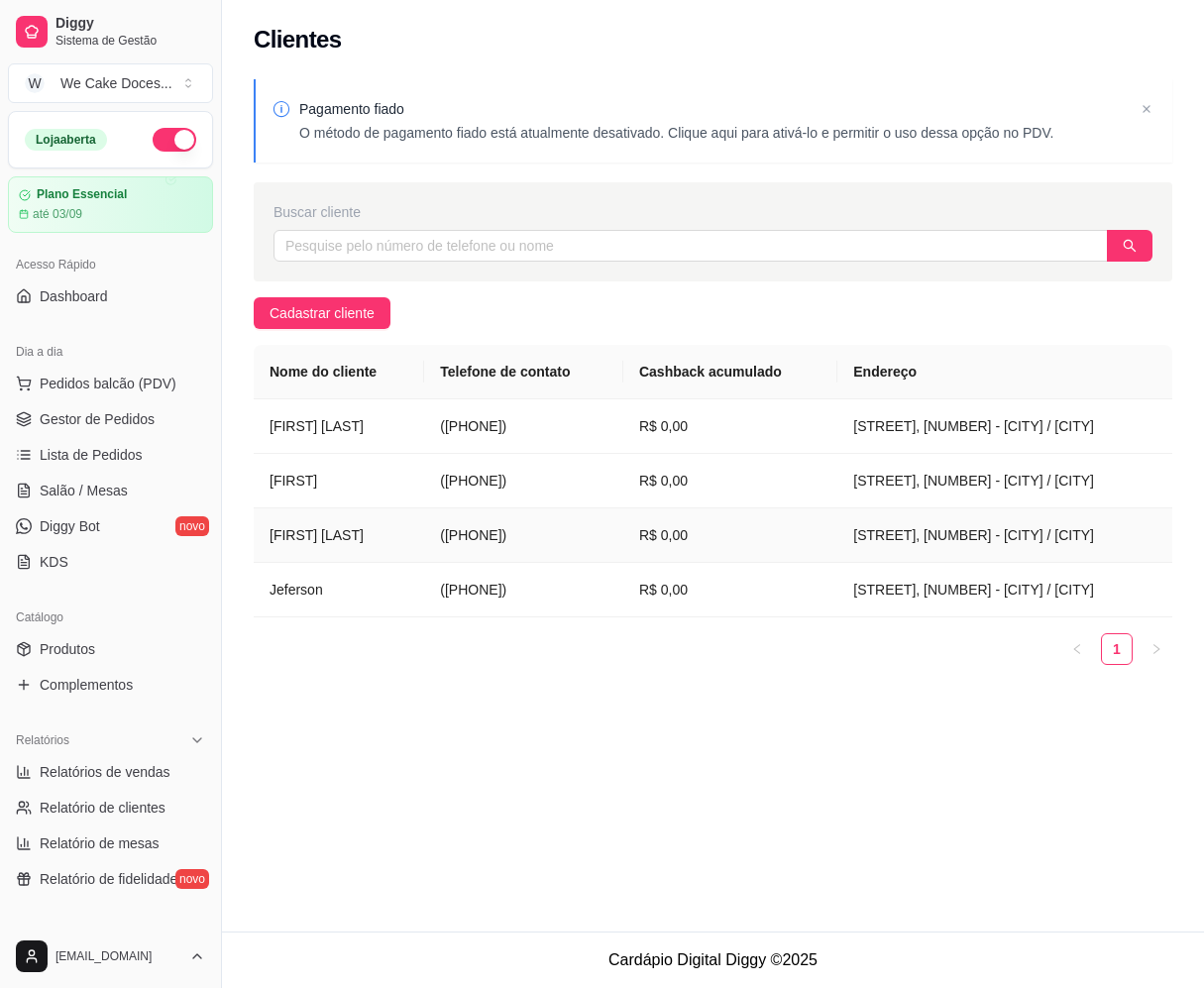 click on "[FIRST] [LAST]" at bounding box center (339, 535) 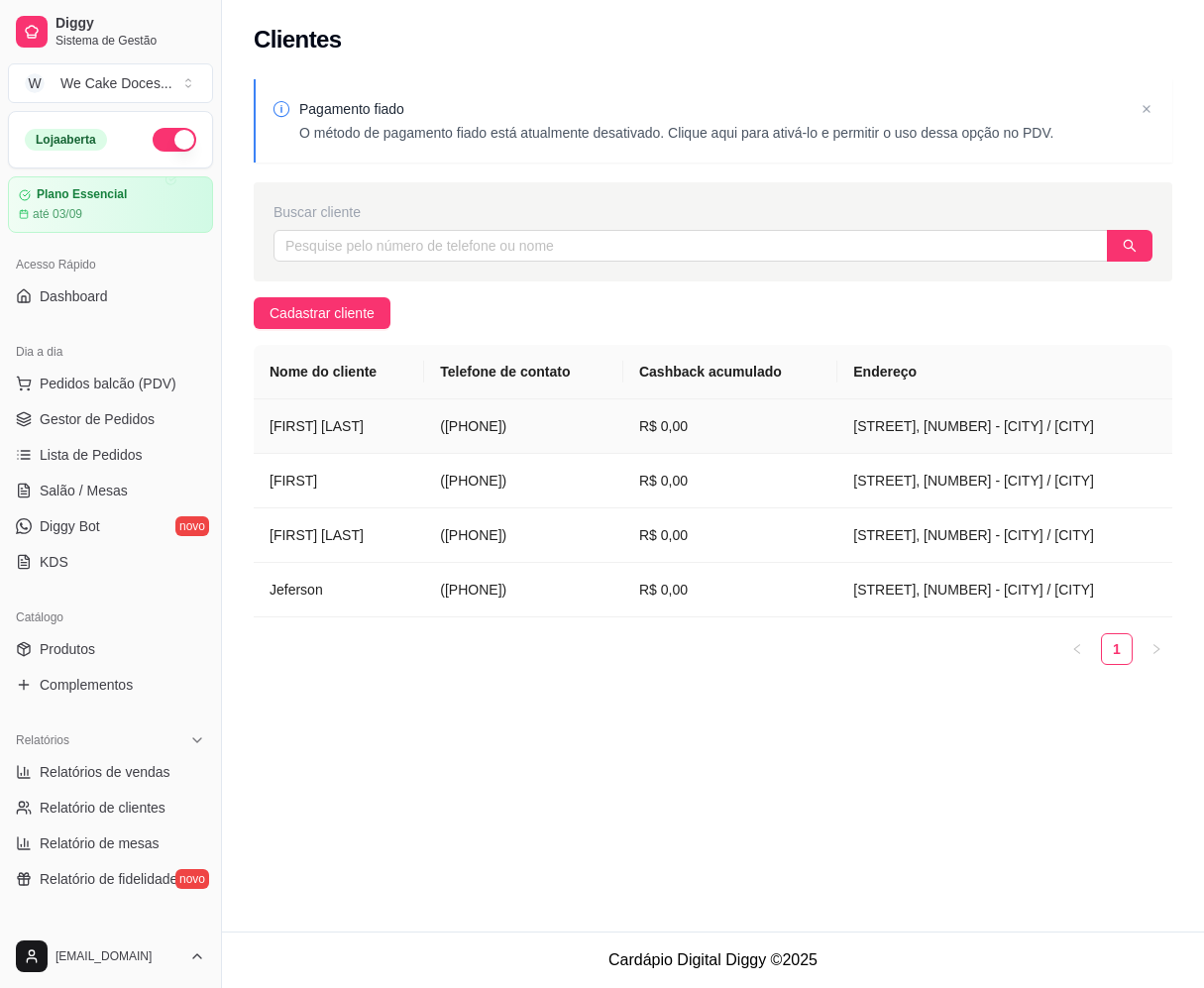 drag, startPoint x: 817, startPoint y: 449, endPoint x: 299, endPoint y: 445, distance: 518.0154 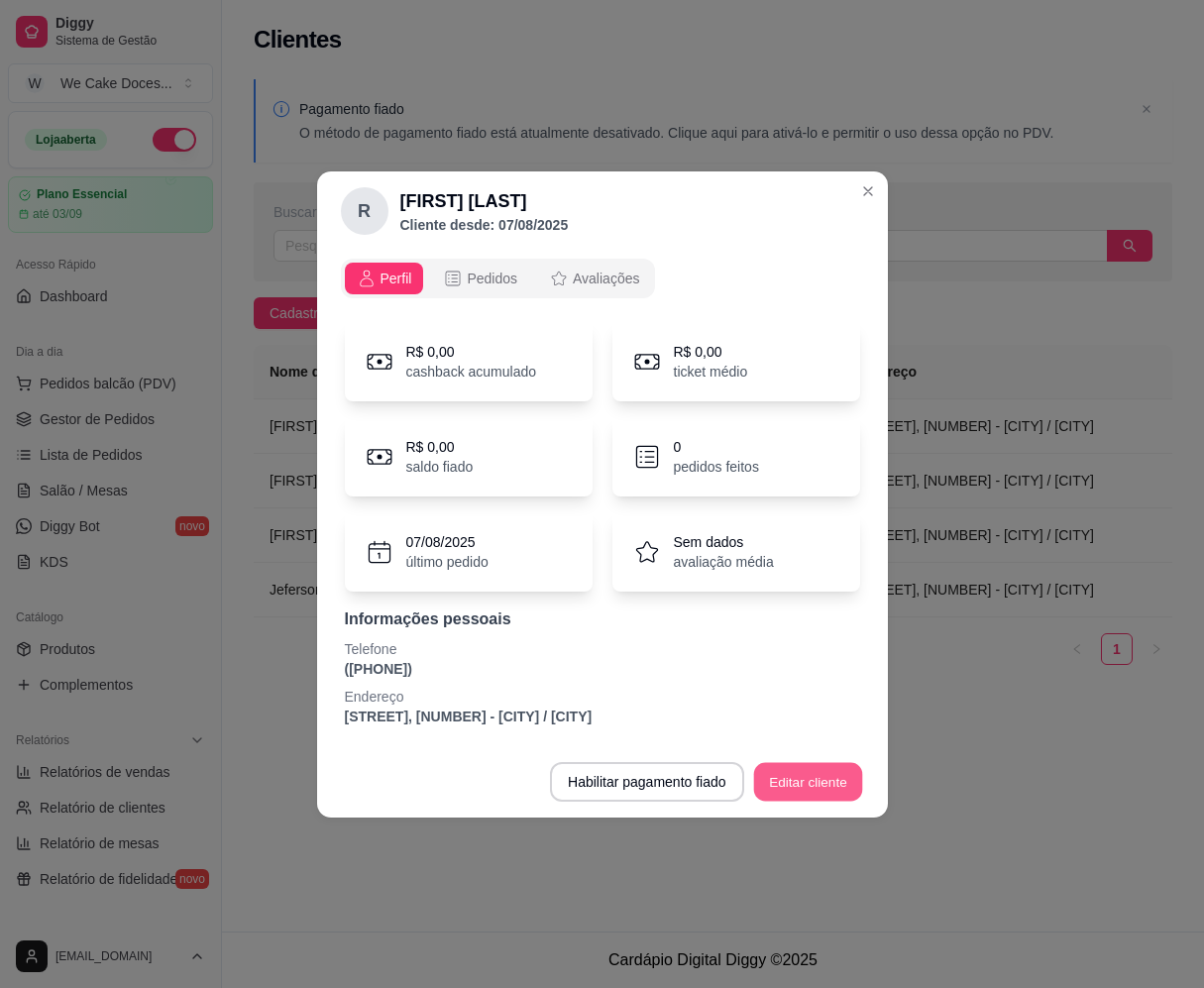 click on "Editar cliente" at bounding box center (808, 781) 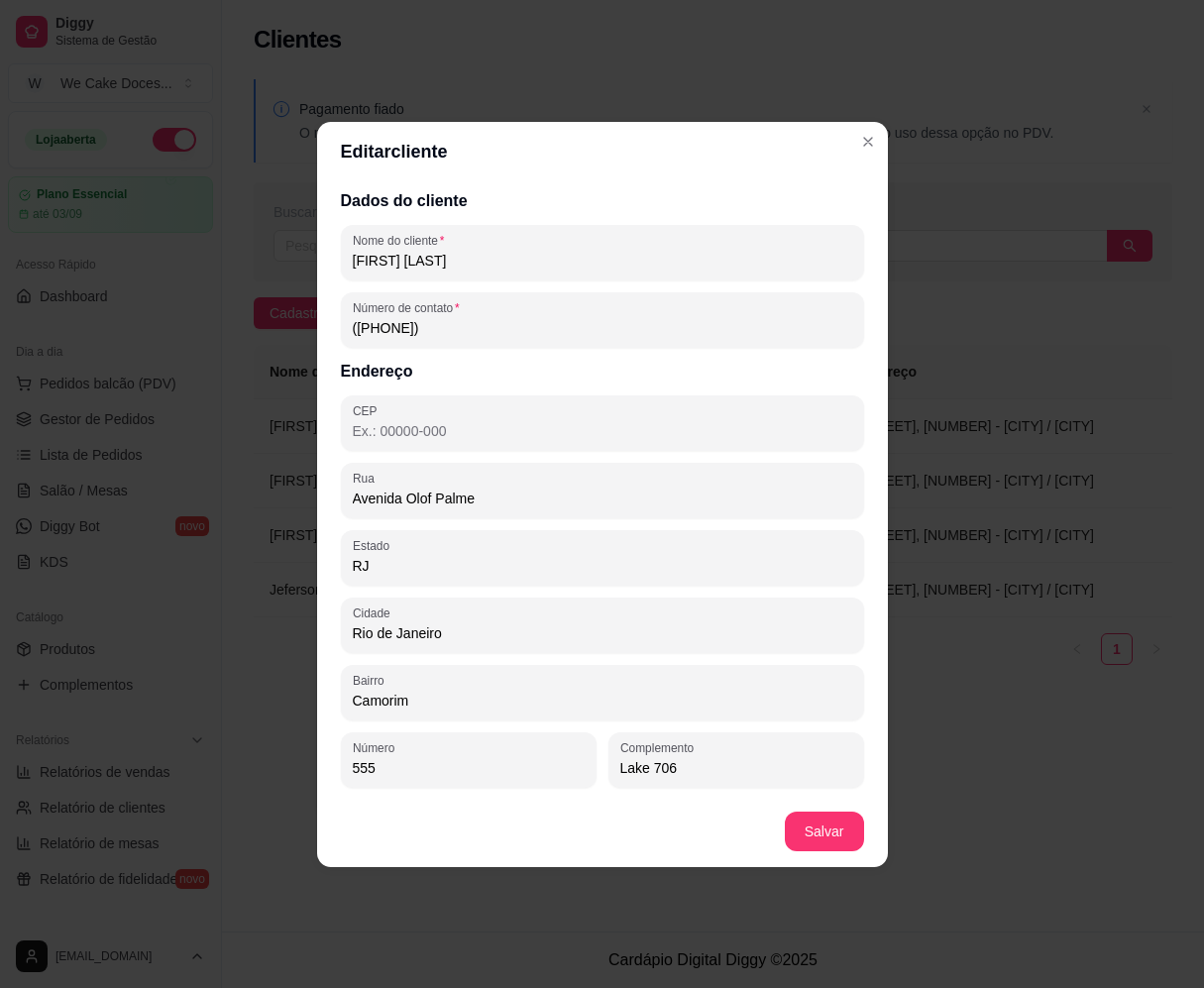 click on "CEP" at bounding box center [602, 431] 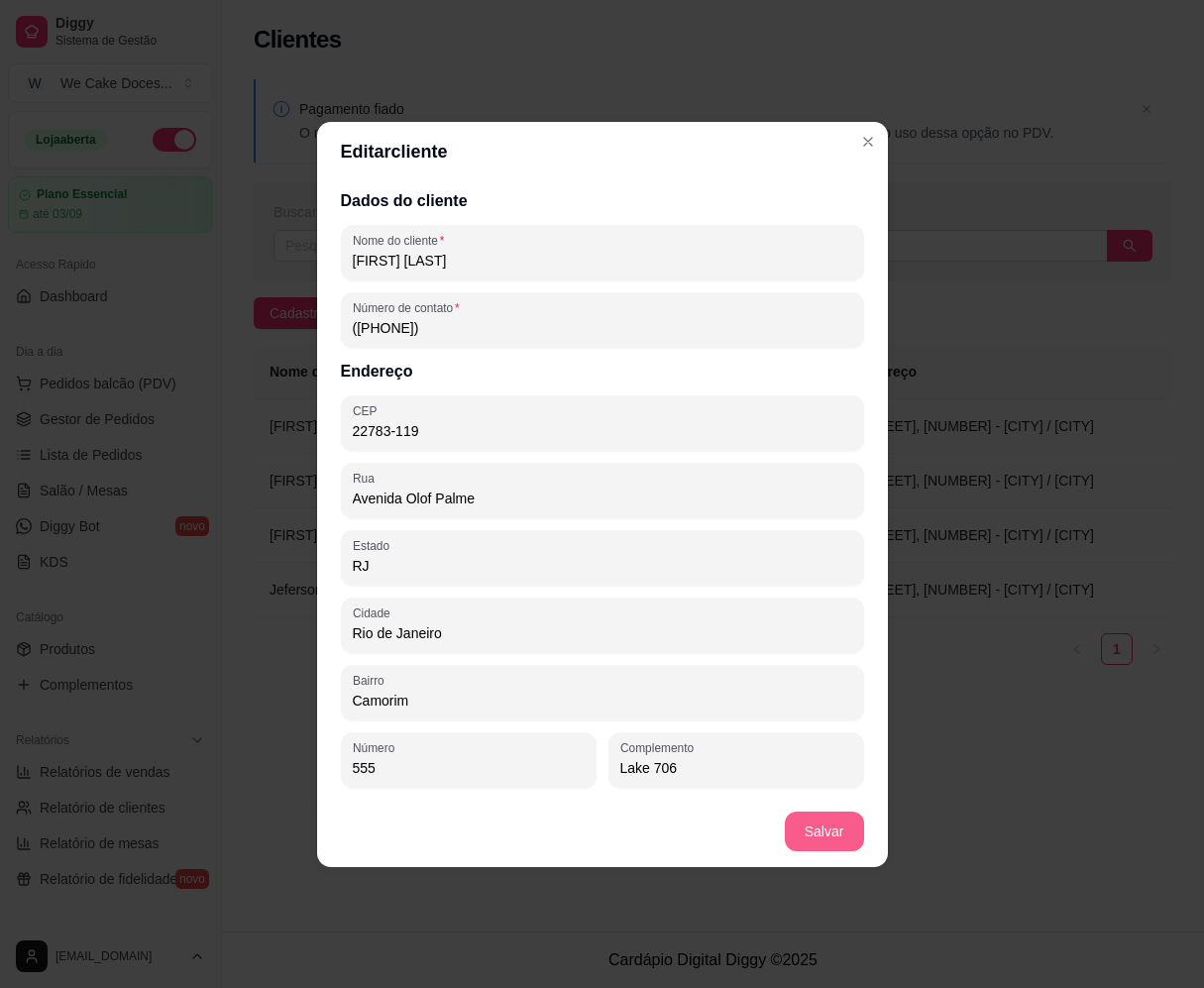 type on "22783-119" 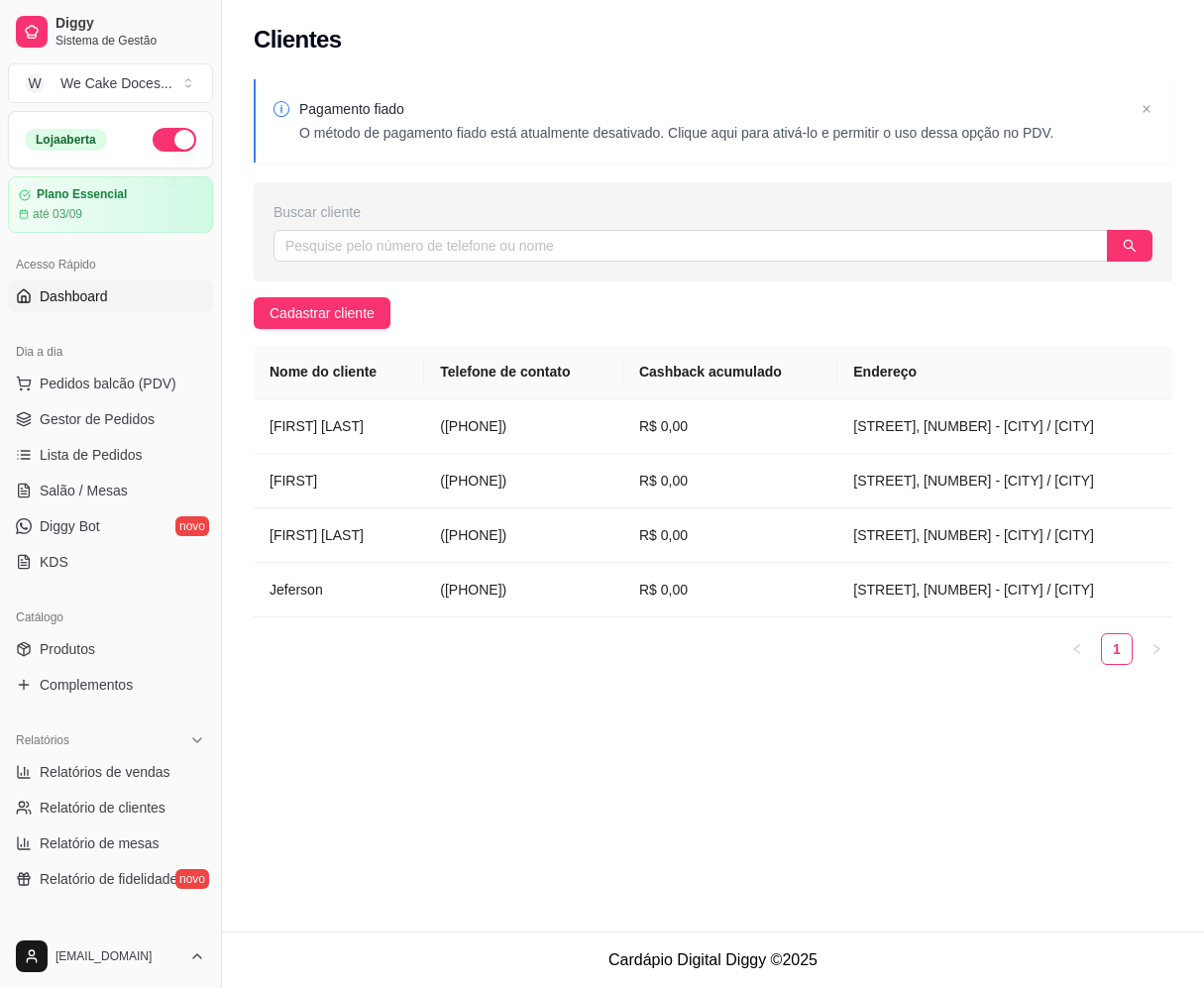 click on "Dashboard" at bounding box center (110, 296) 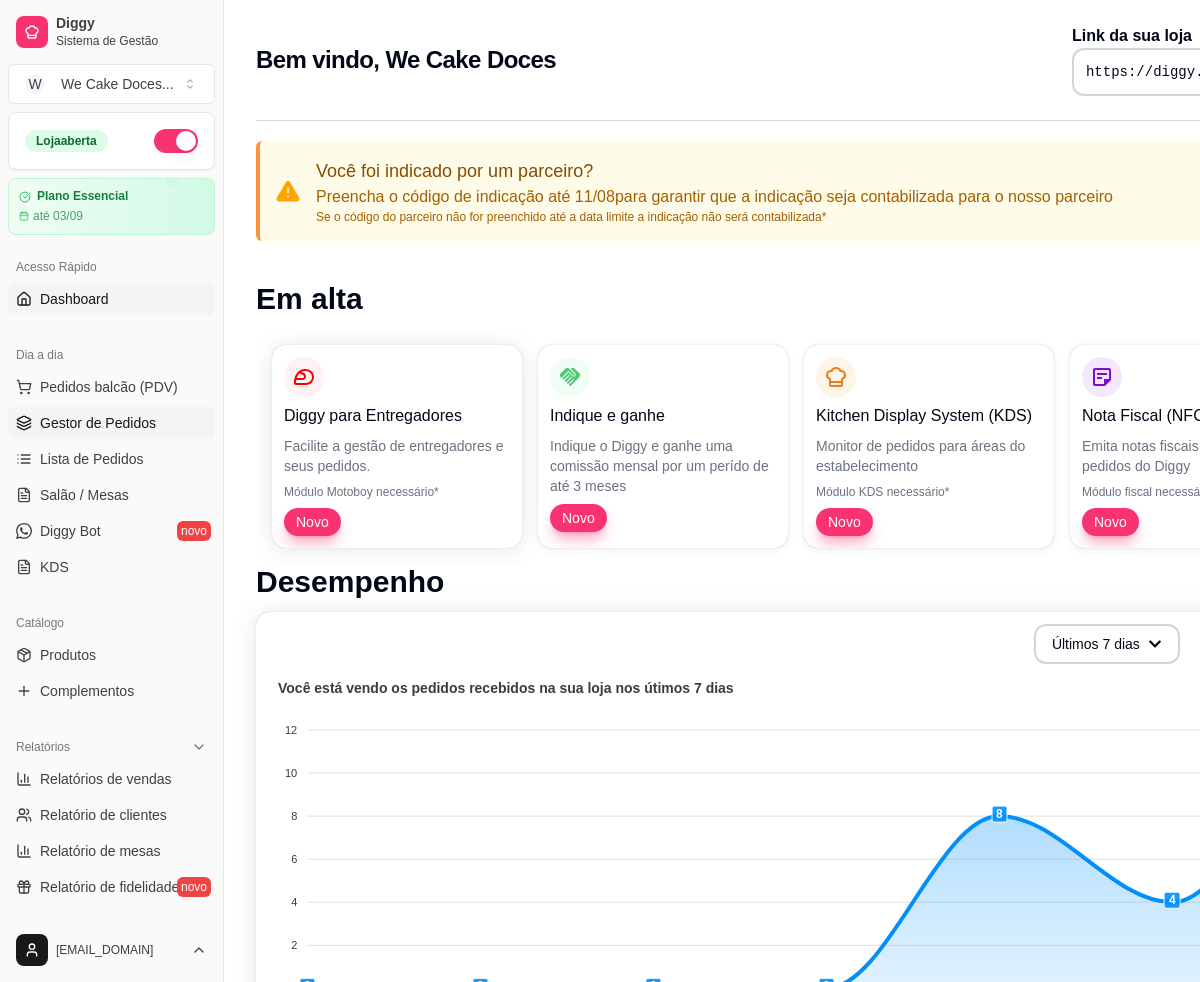 click on "Gestor de Pedidos" at bounding box center (98, 423) 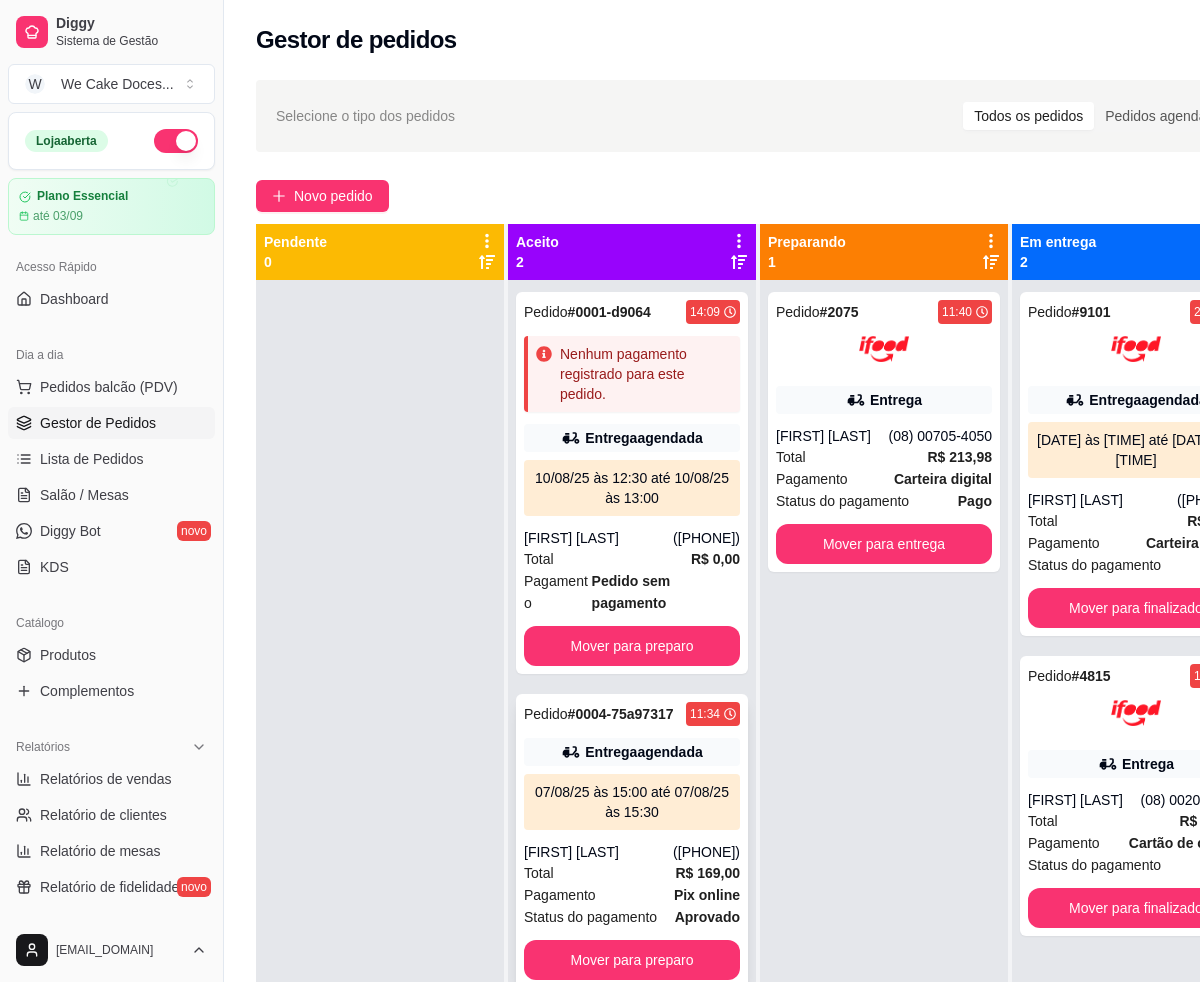 click on "Pedido  # [ORDER_ID] [TIME] Entrega  agendada [DATE] às [TIME] até [DATE] às [TIME]  [FIRST] [LAST]  ([PHONE]) Total R$ 169,00 Pagamento Pix online Status do pagamento aprovado Mover para preparo" at bounding box center (632, 841) 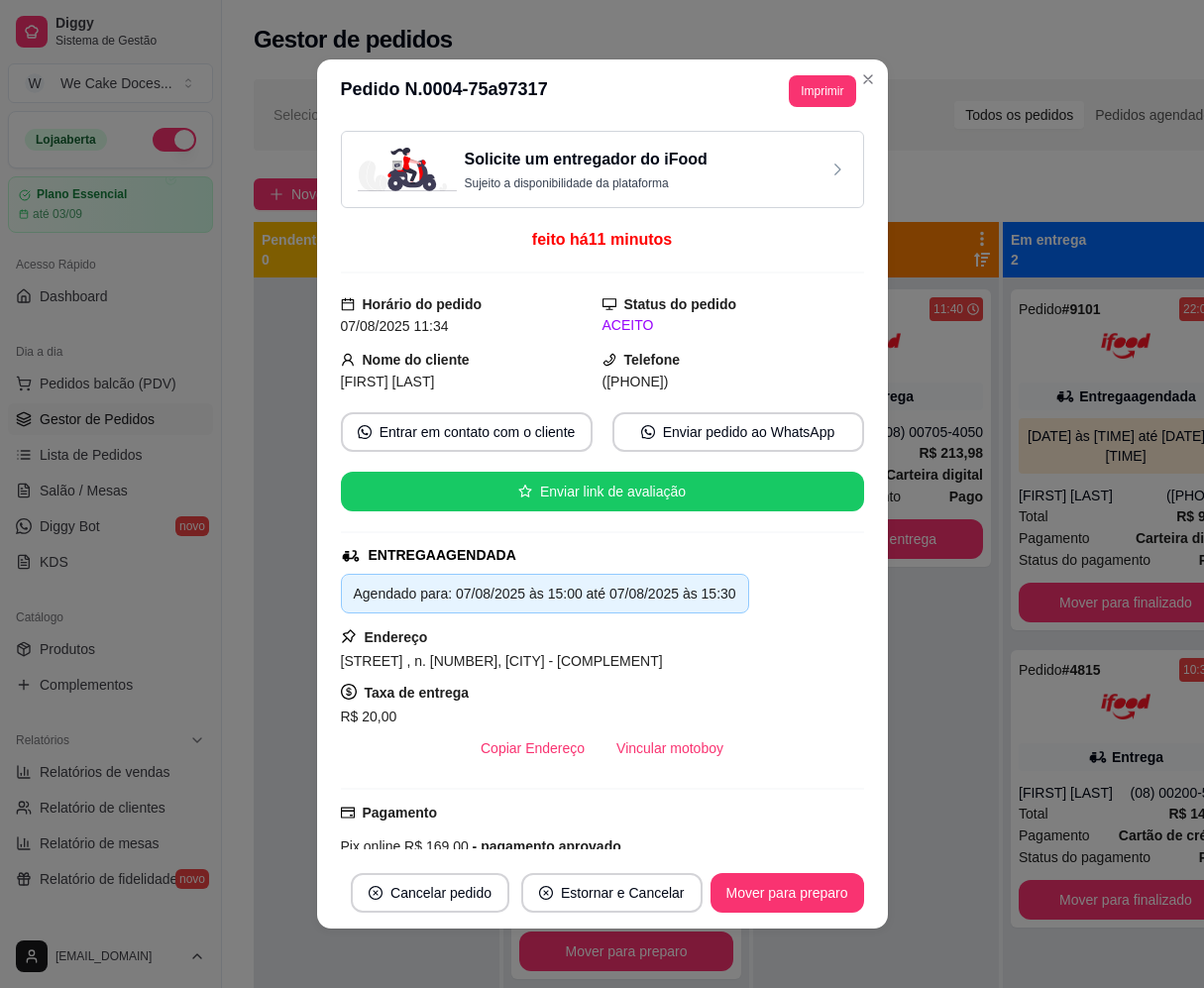 click on "Sujeito a disponibilidade da plataforma" at bounding box center [586, 183] 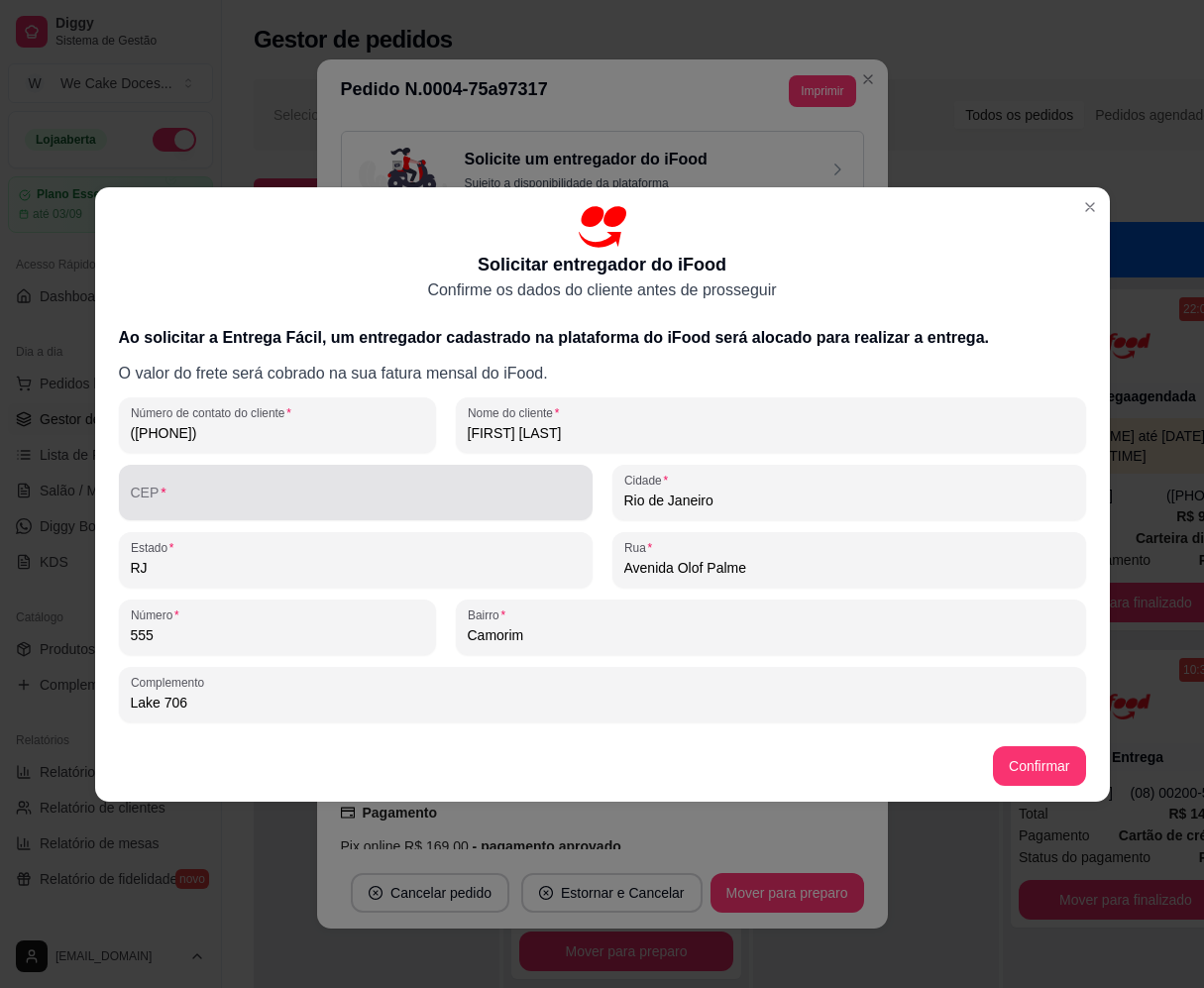 click on "CEP" at bounding box center [356, 493] 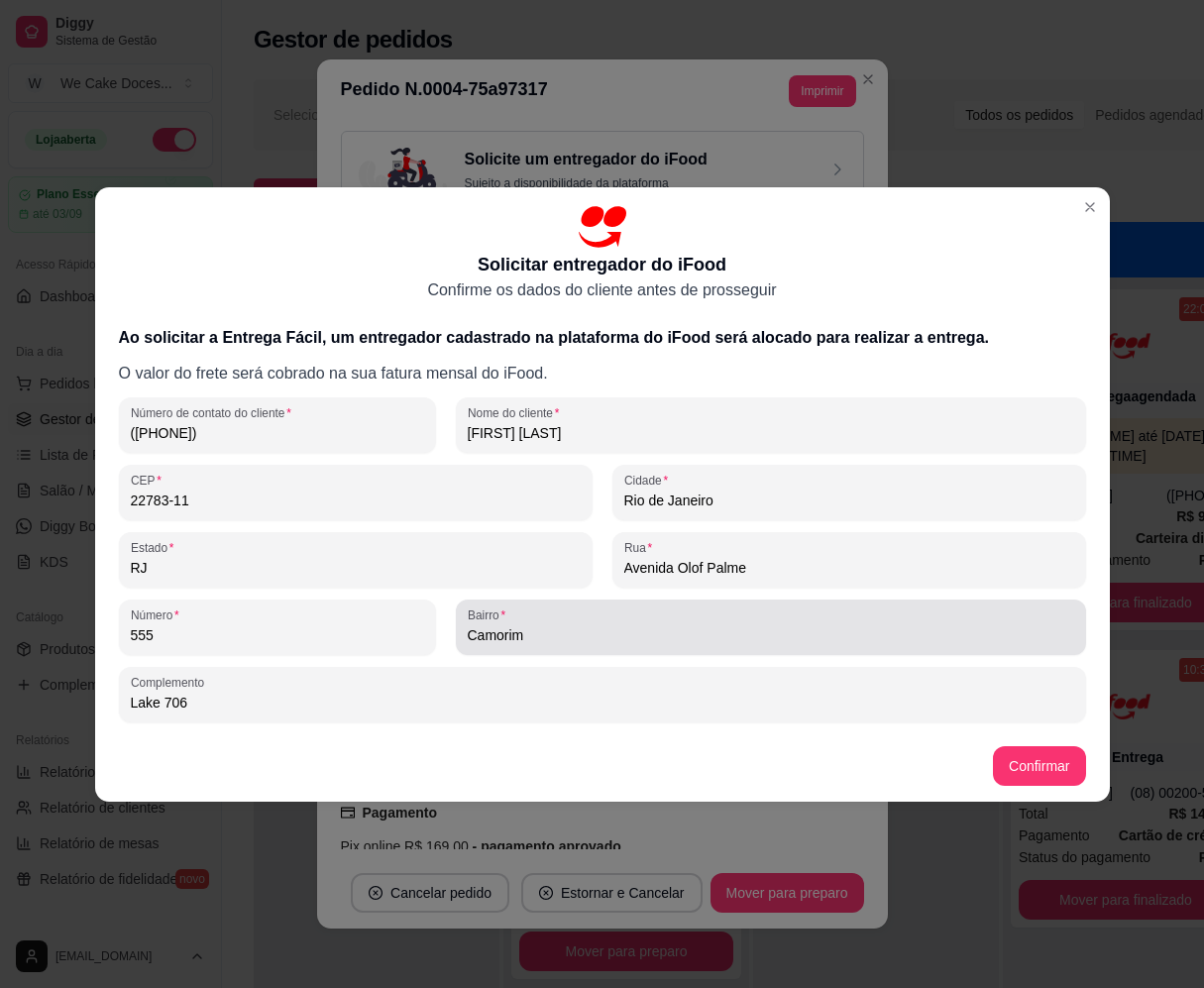 type on "22783-119" 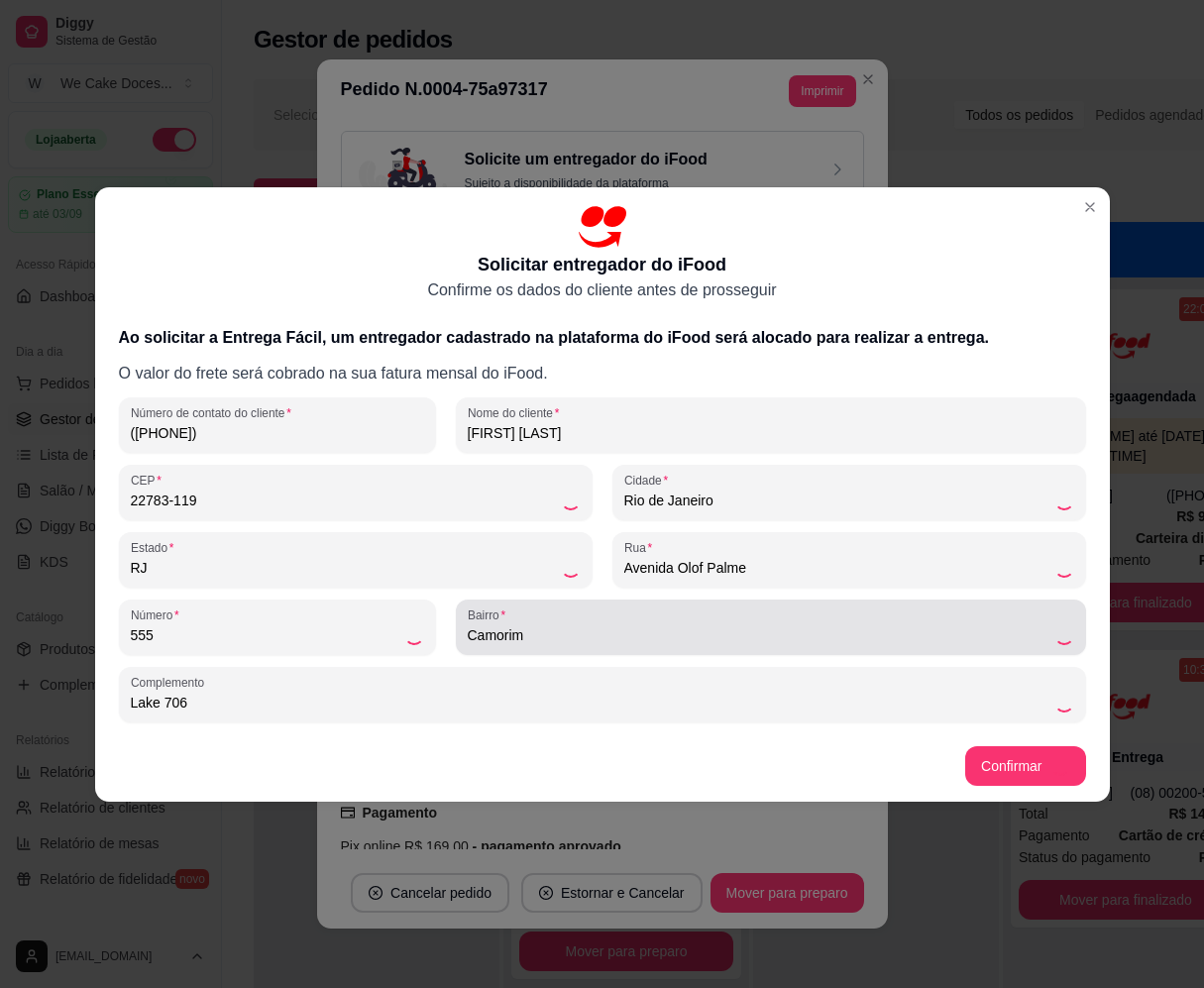 type on "Barra Olímpica" 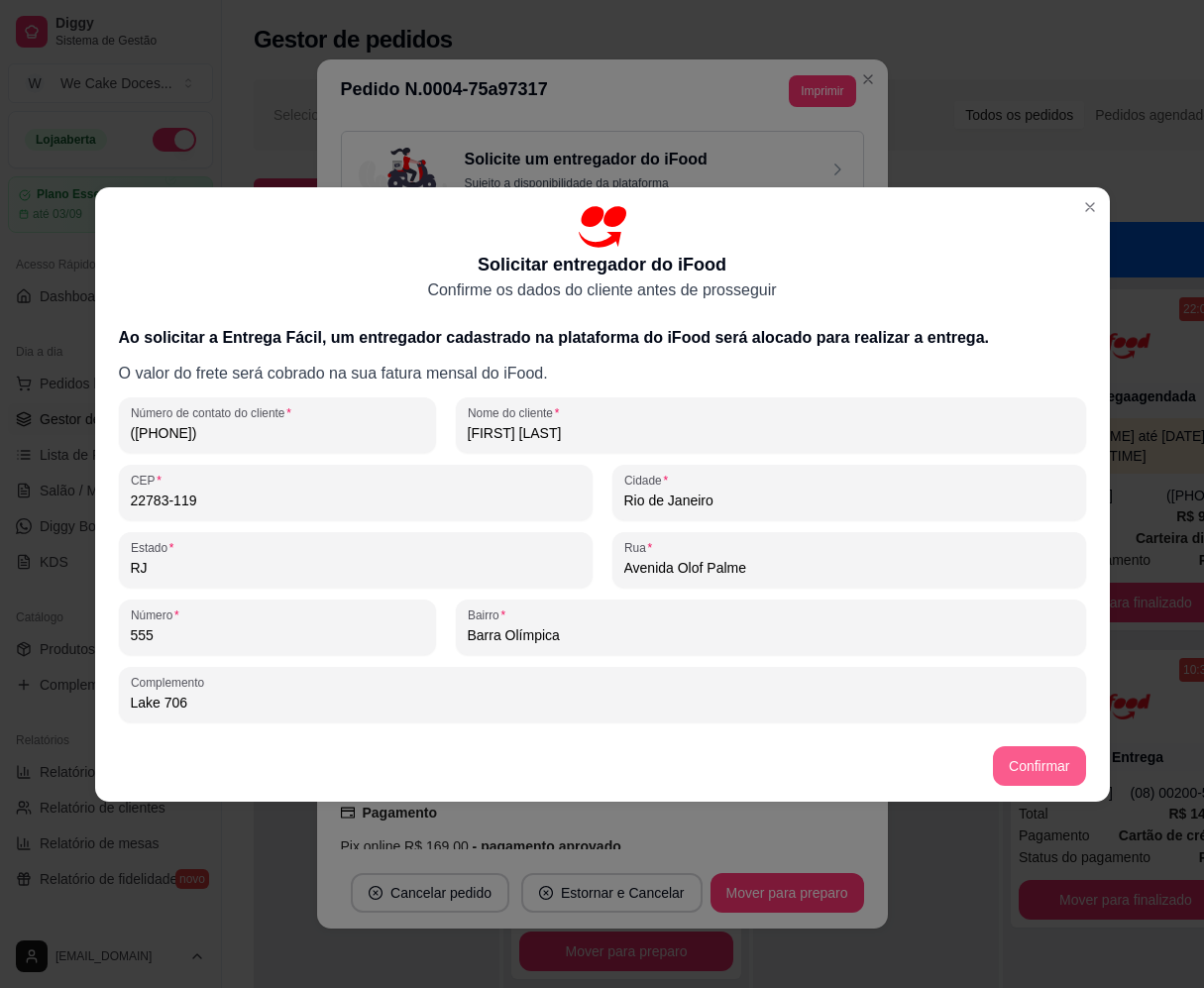 type on "22783-119" 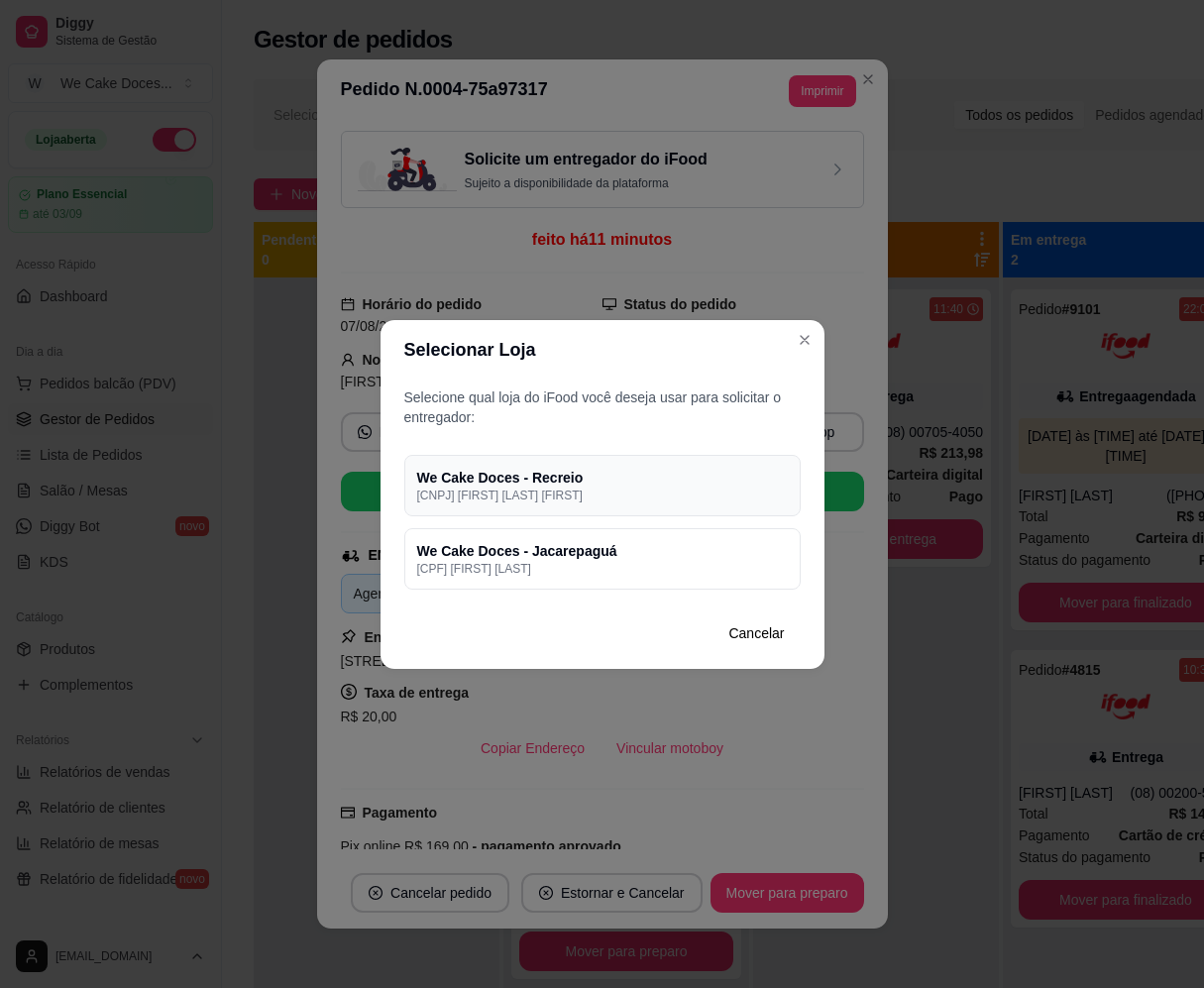 click on "[CNPJ] [FIRST] [LAST] [FIRST]" at bounding box center [602, 495] 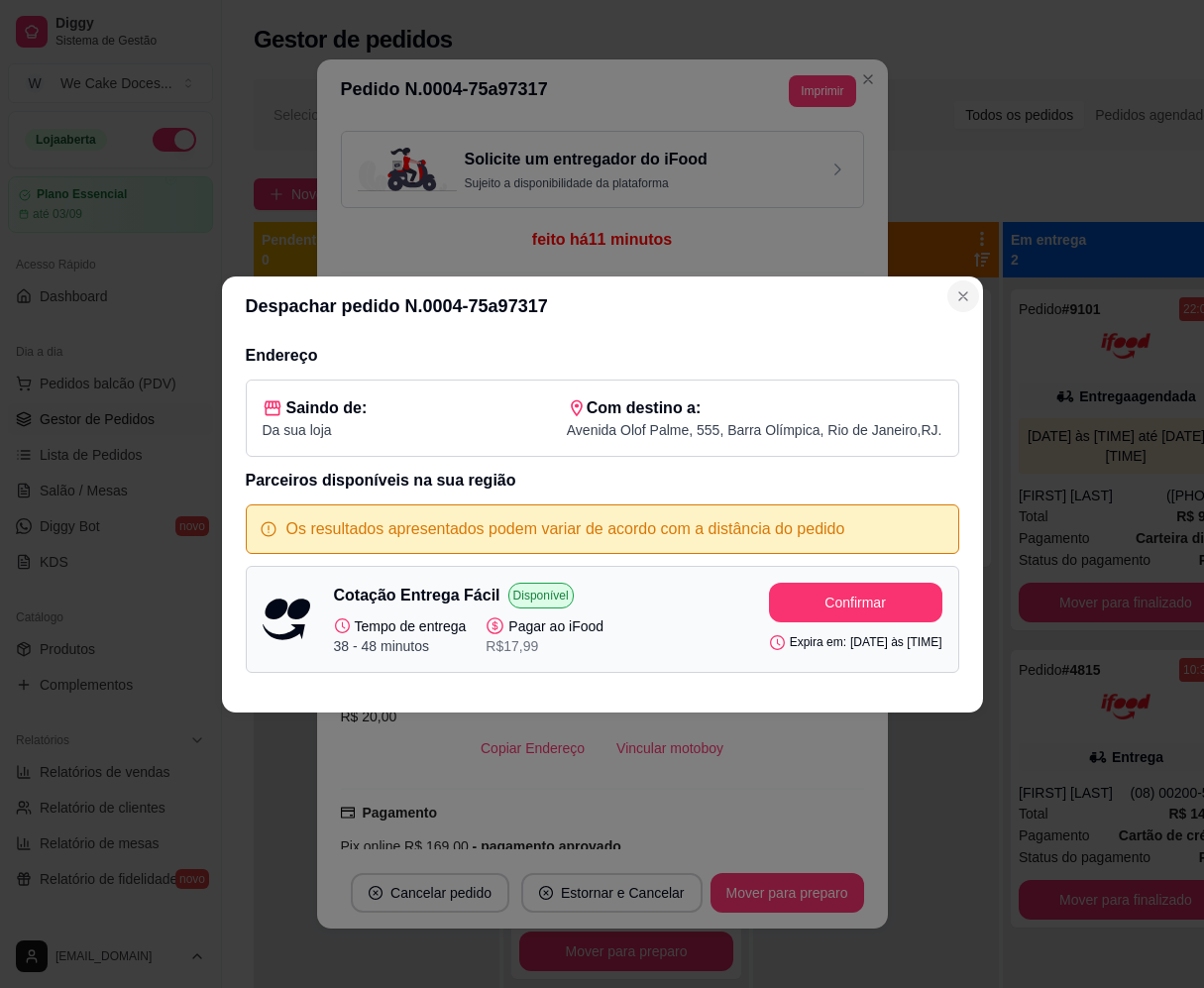 click 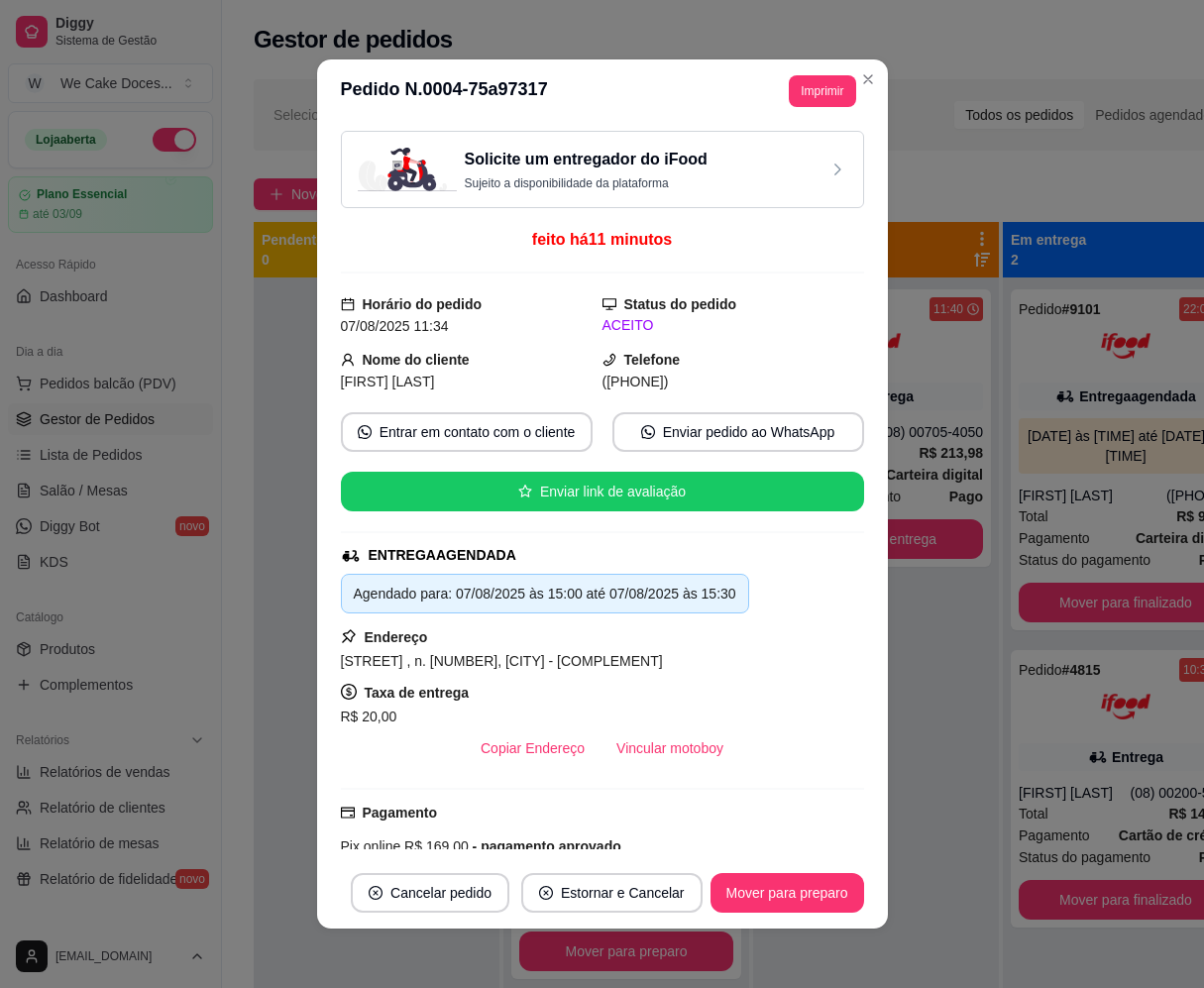 click on "Solicite um entregador do iFood Sujeito a disponibilidade da plataforma" at bounding box center [602, 169] 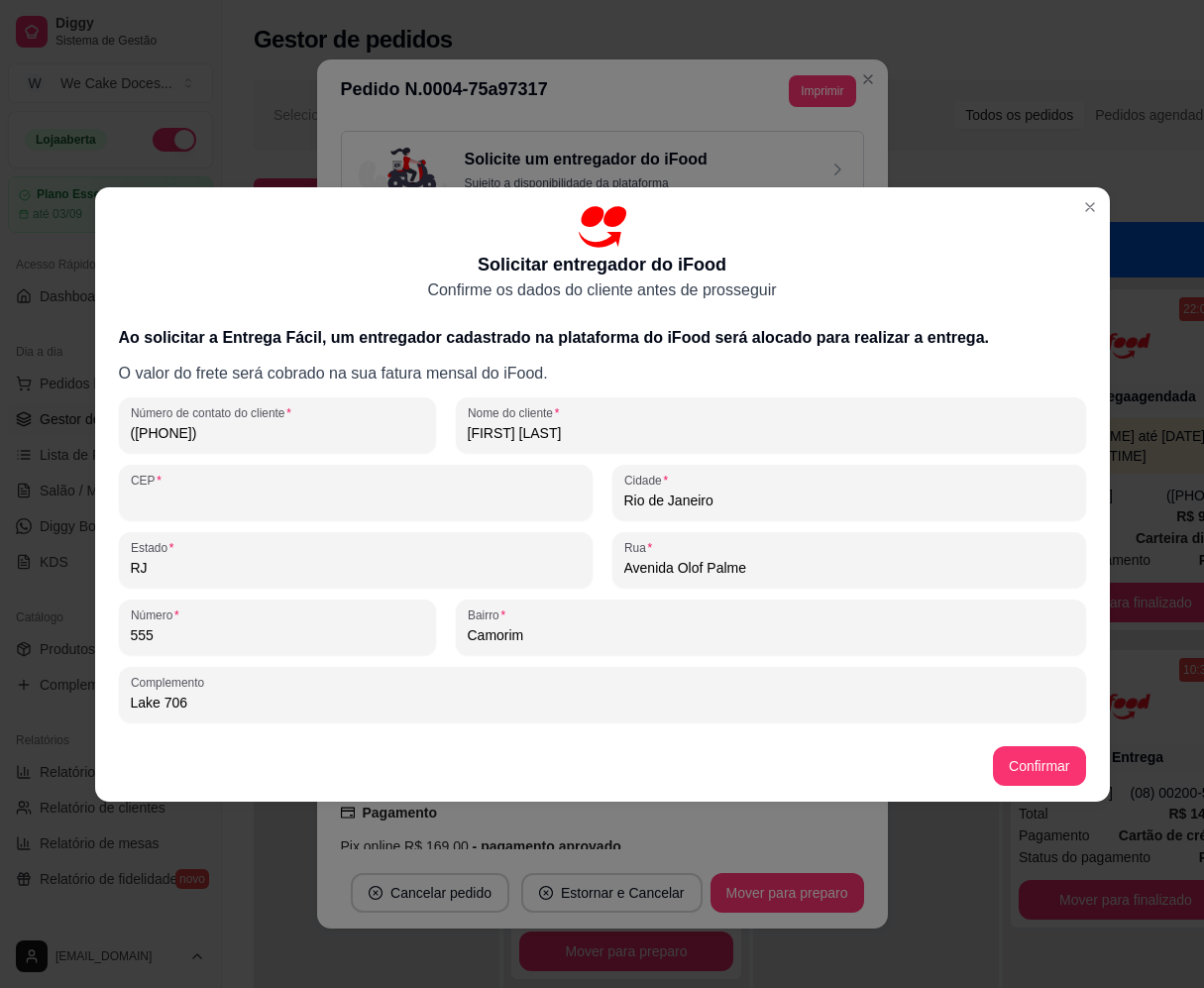 click on "CEP" at bounding box center (356, 500) 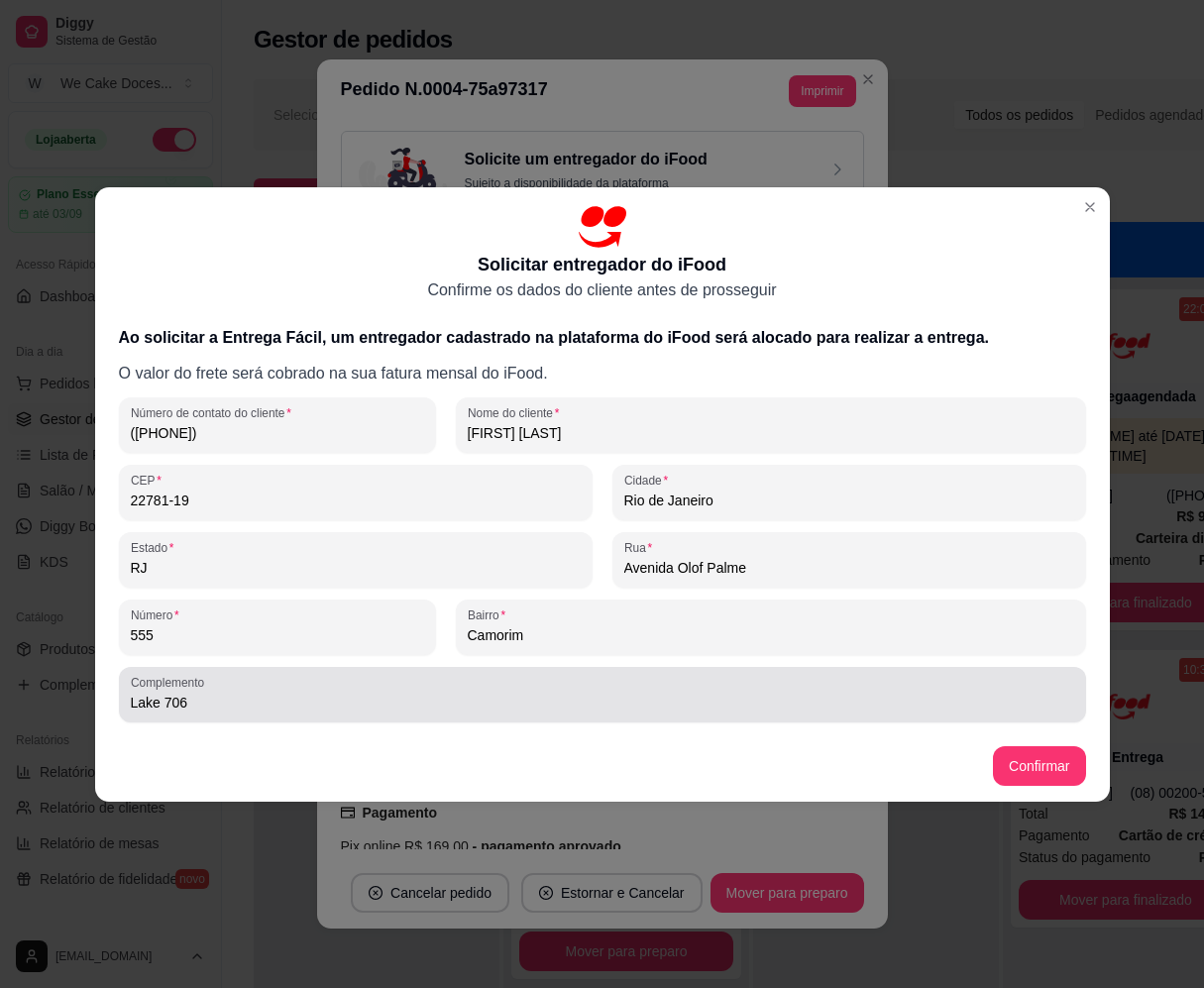 type on "22781-119" 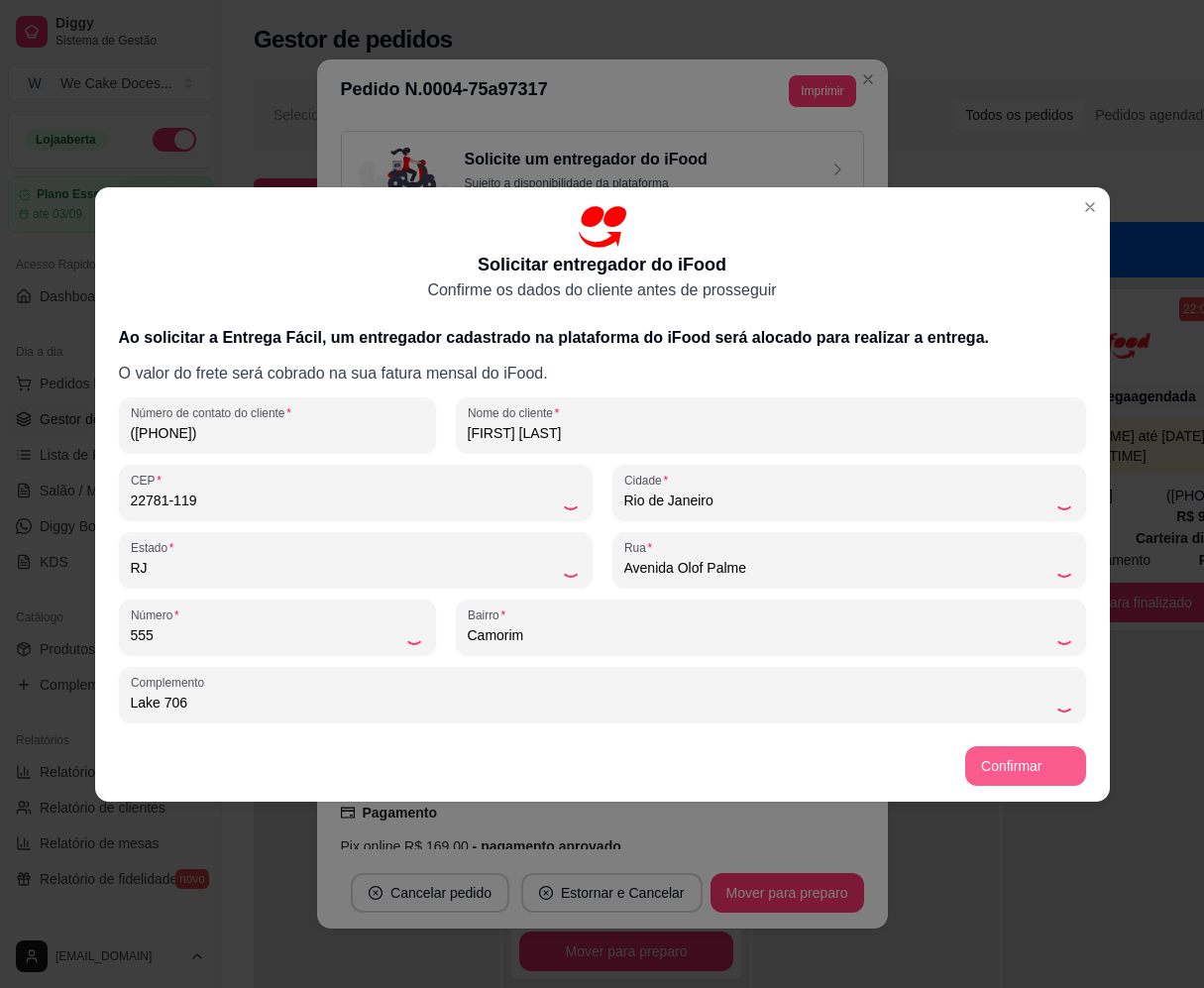 type 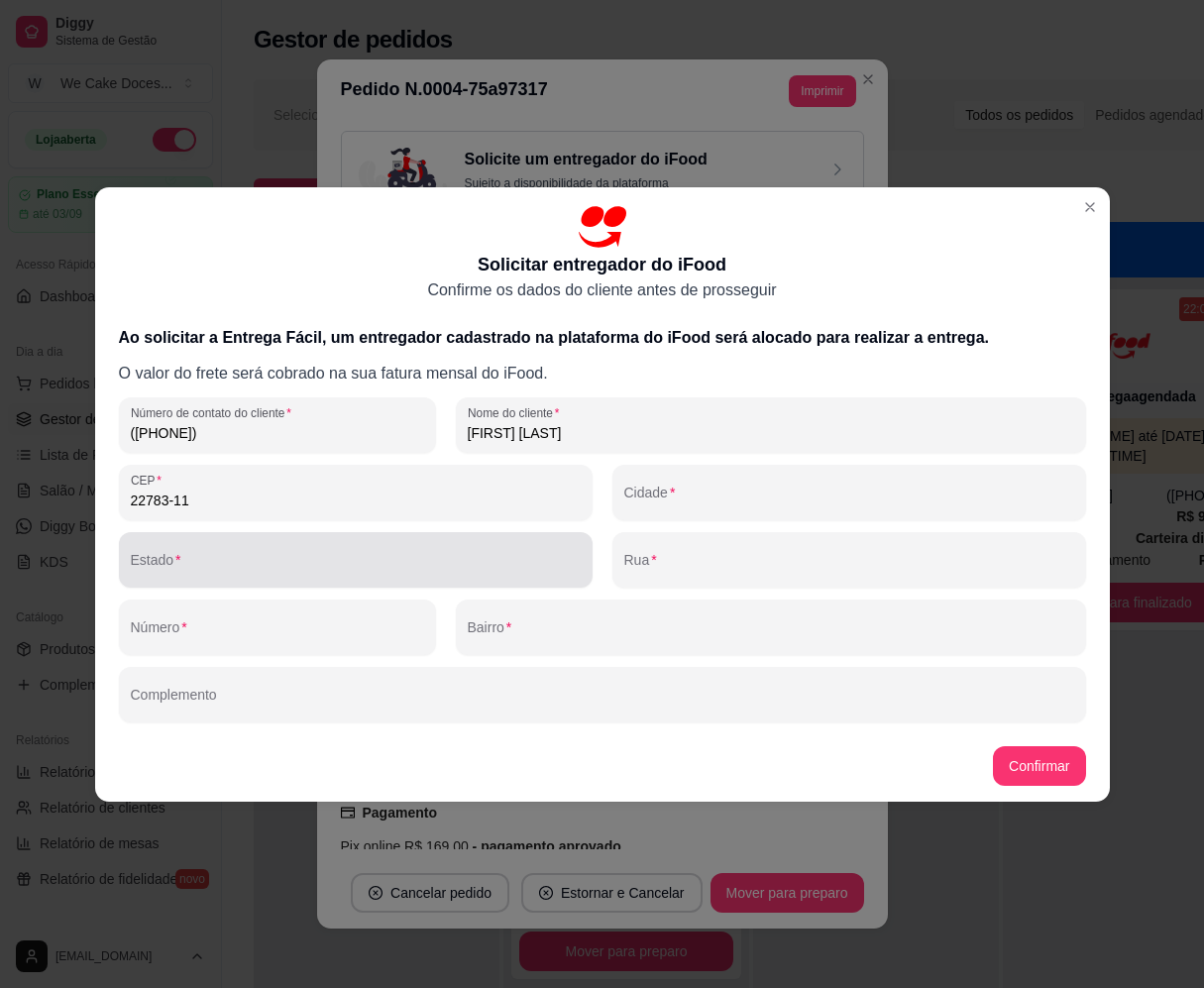 type on "22783-119" 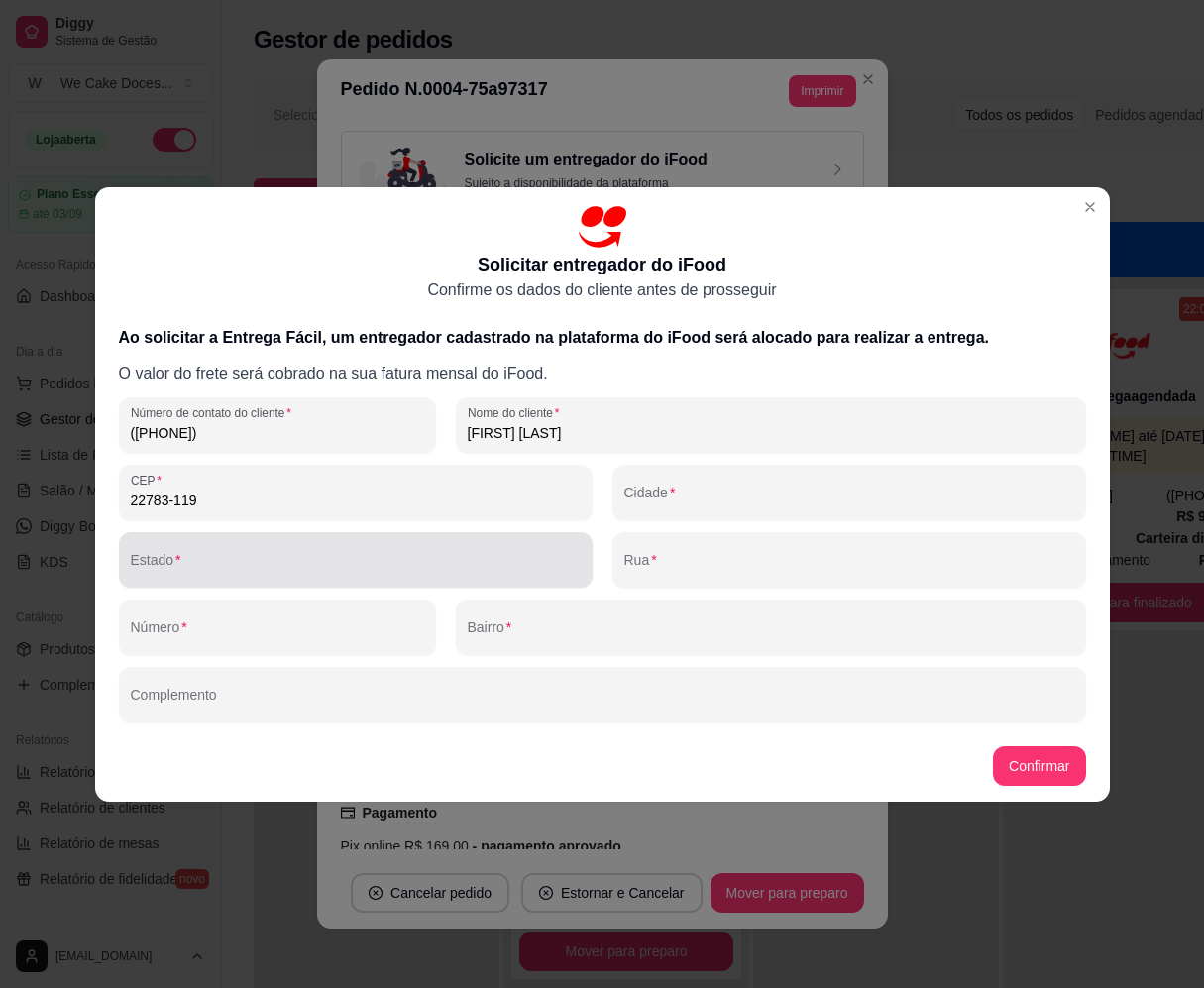 type on "Rio de Janeiro" 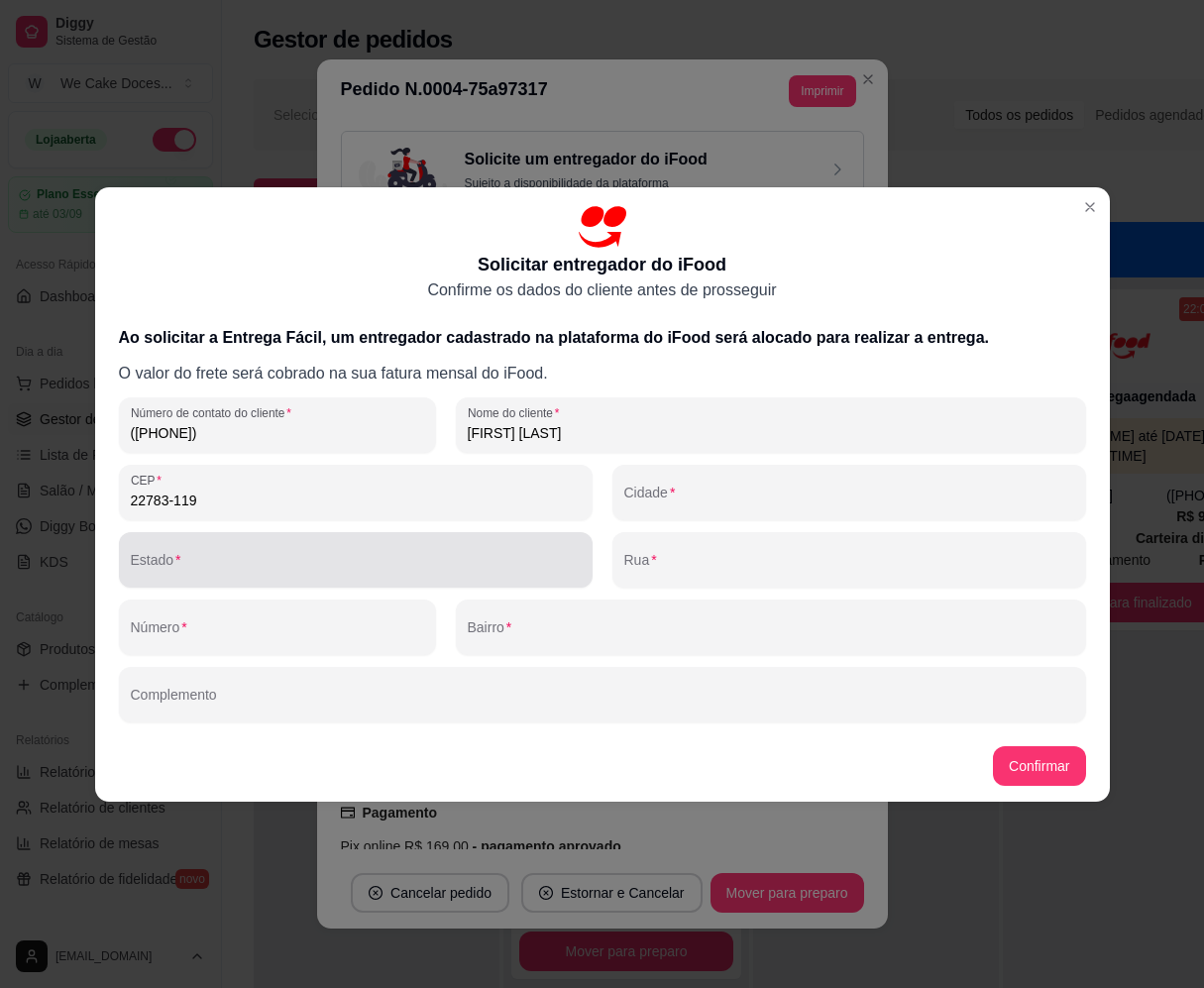 type on "RJ" 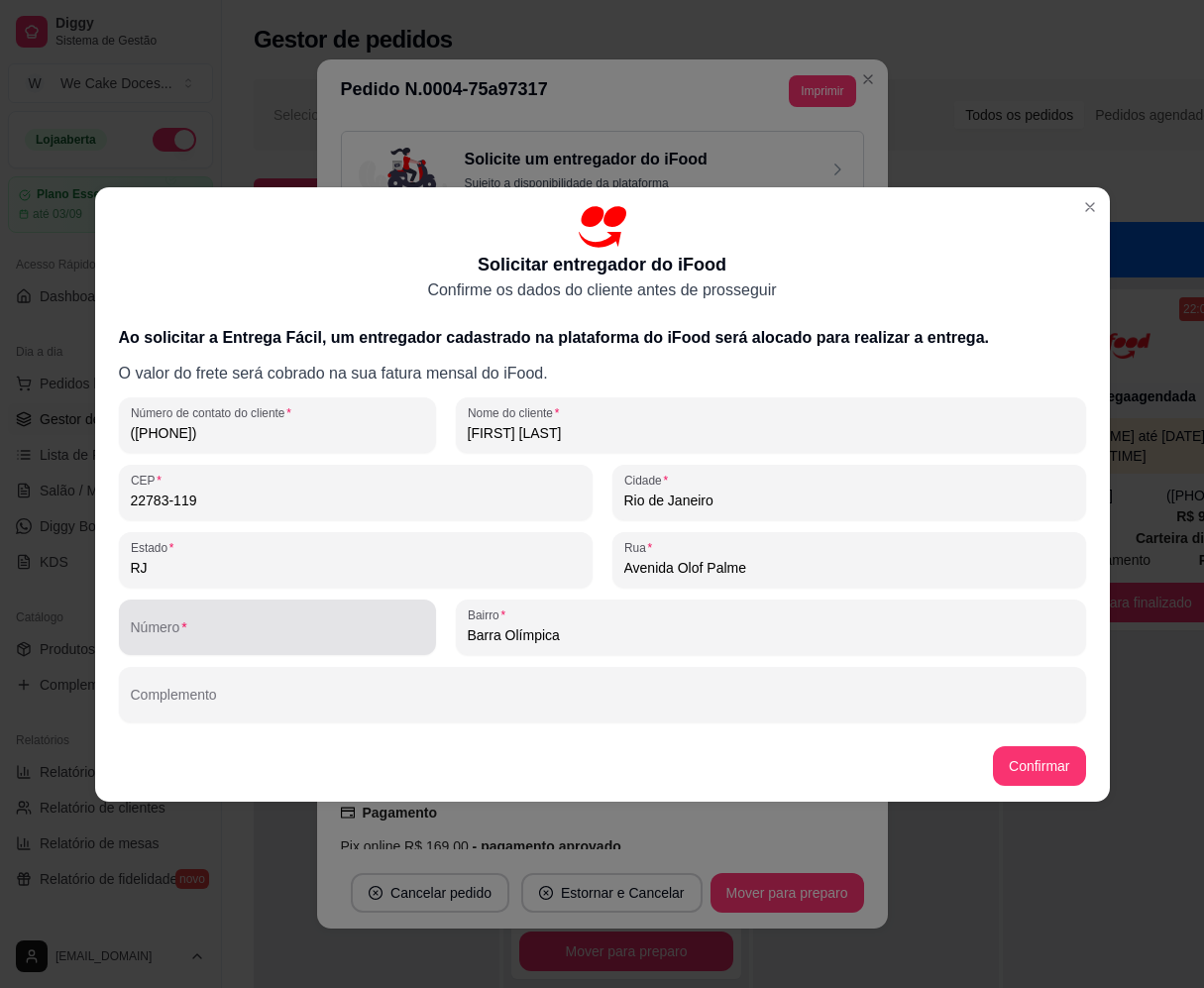 type on "22783-119" 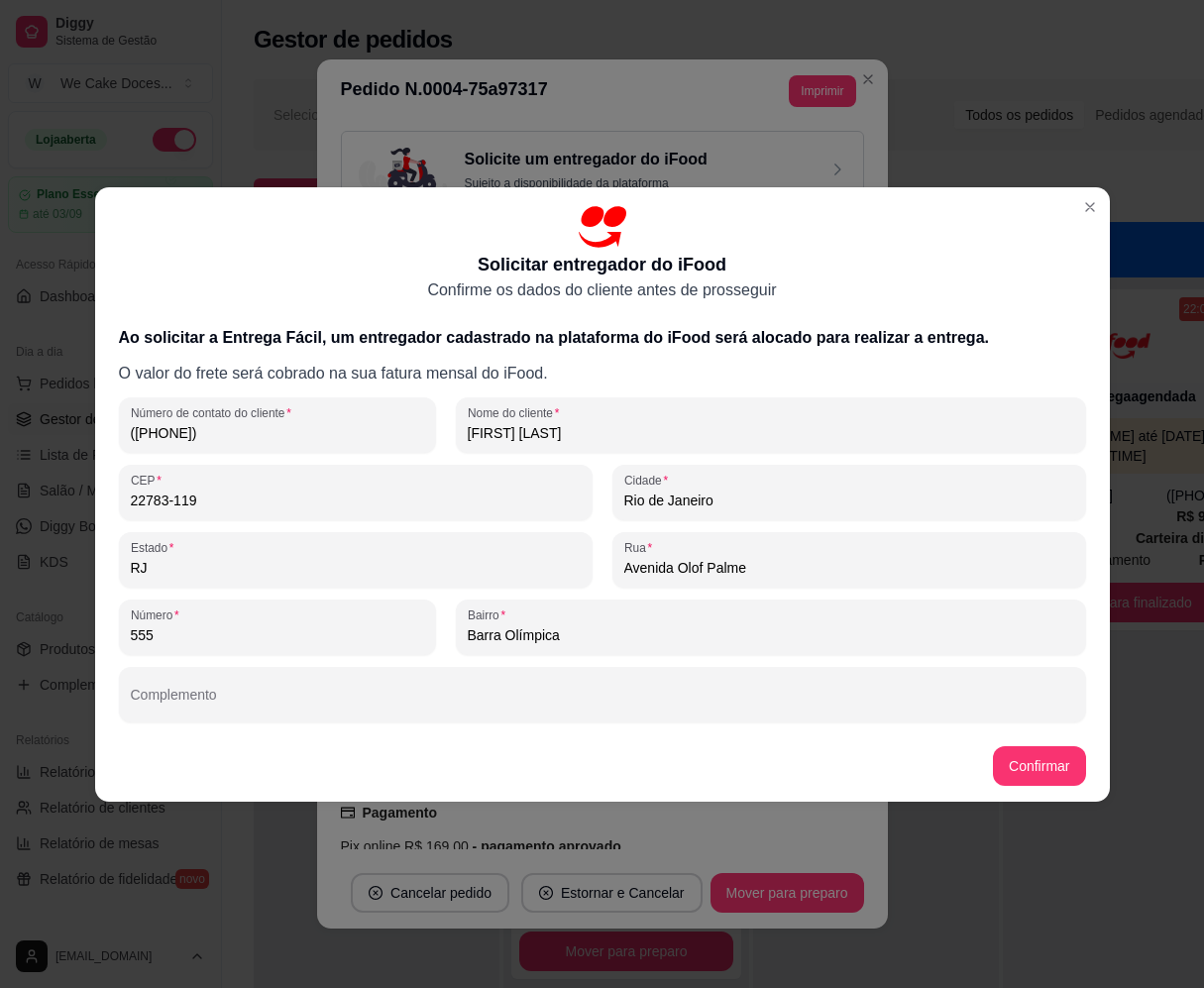 type on "555" 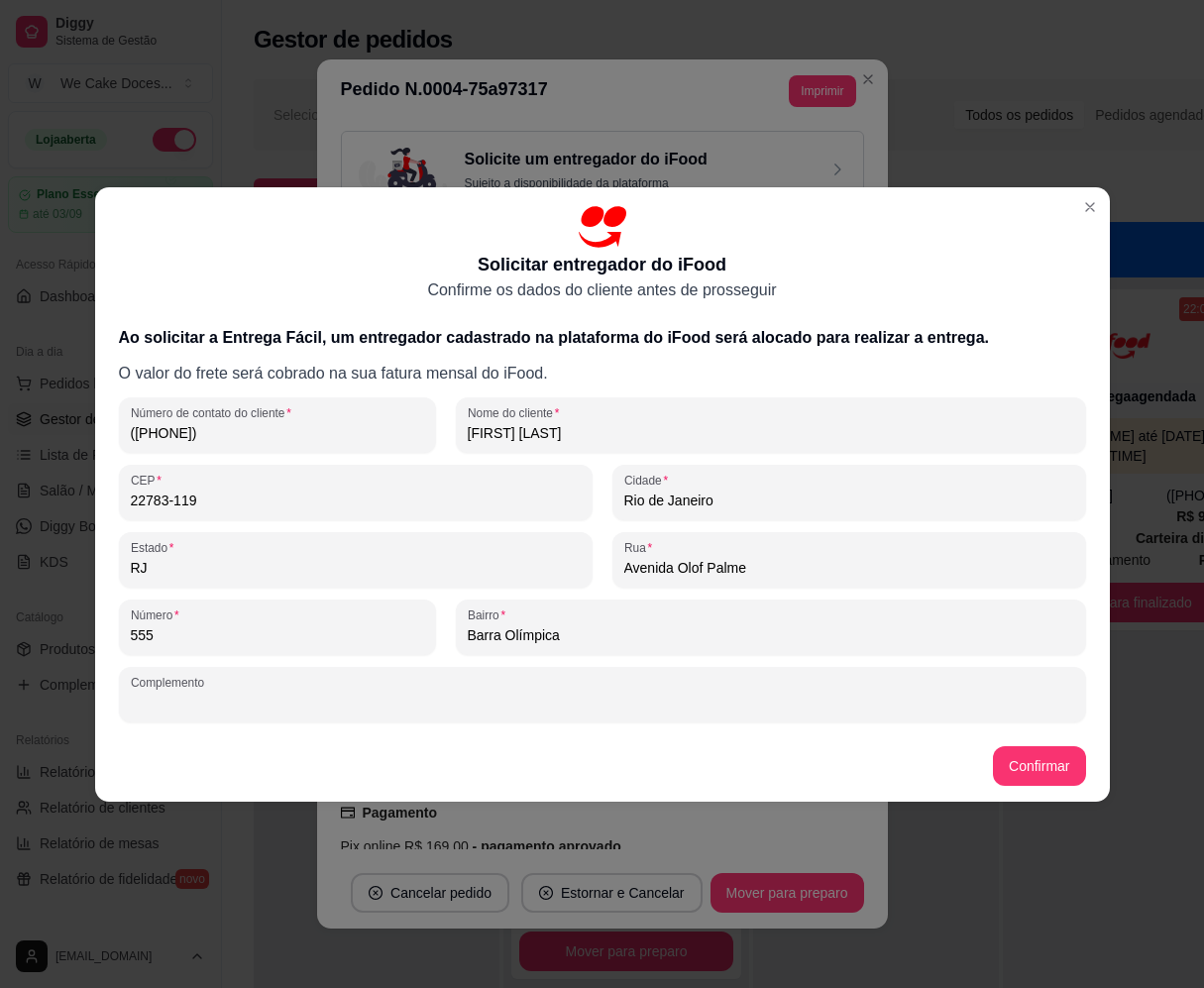 click on "Complemento" at bounding box center (602, 703) 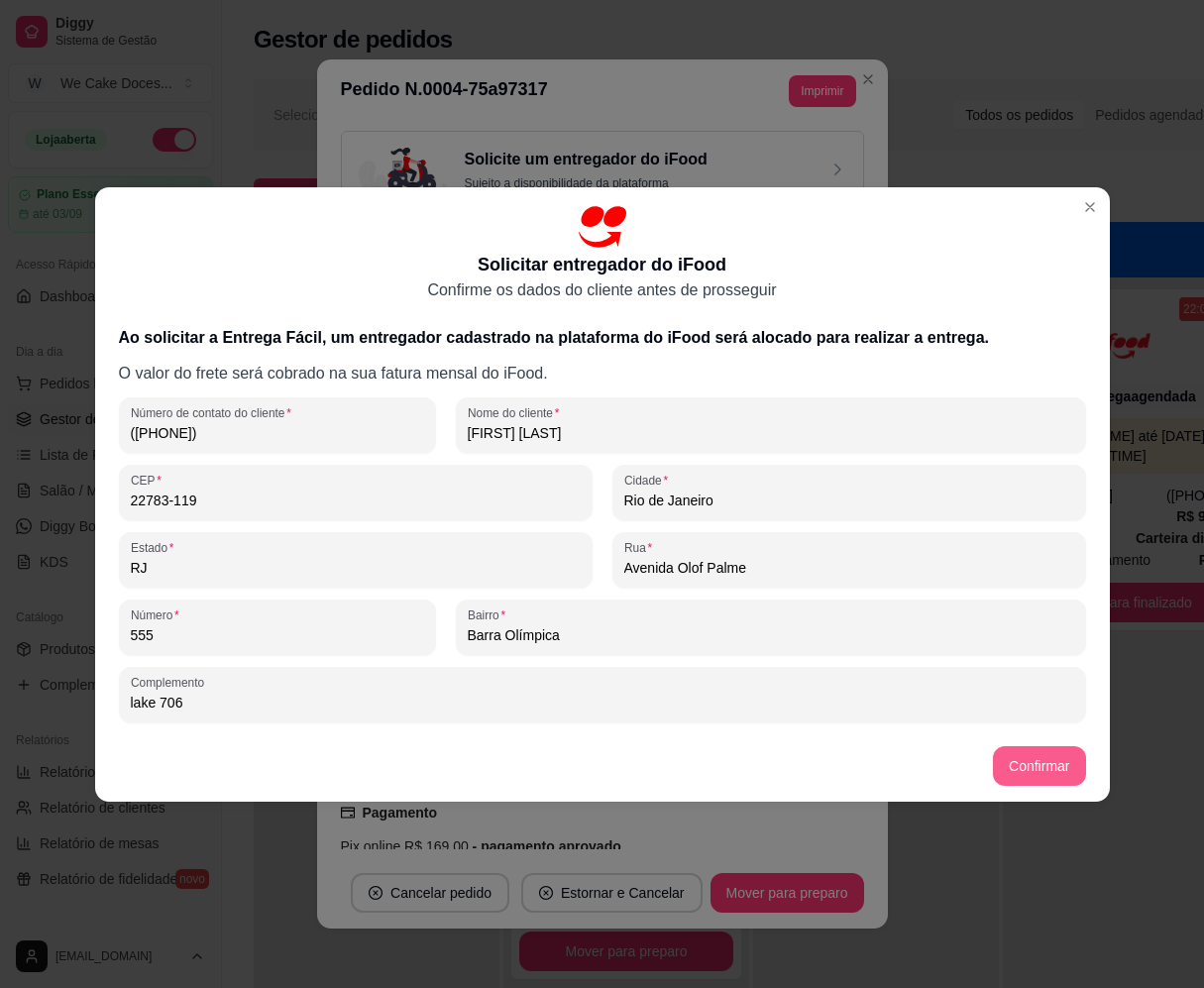 type on "lake 706" 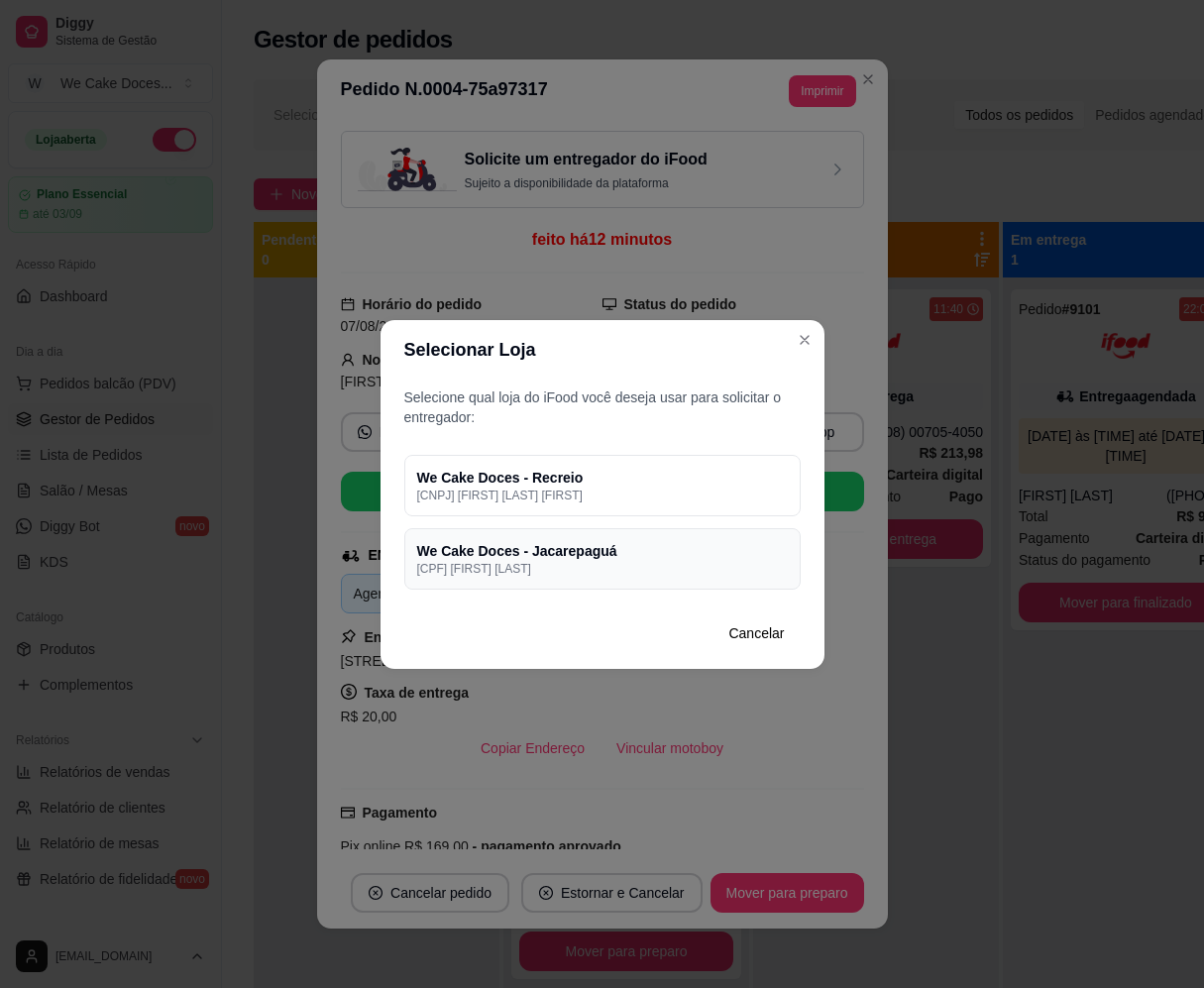 click on "We Cake Doces - Jacarepaguá" at bounding box center (602, 551) 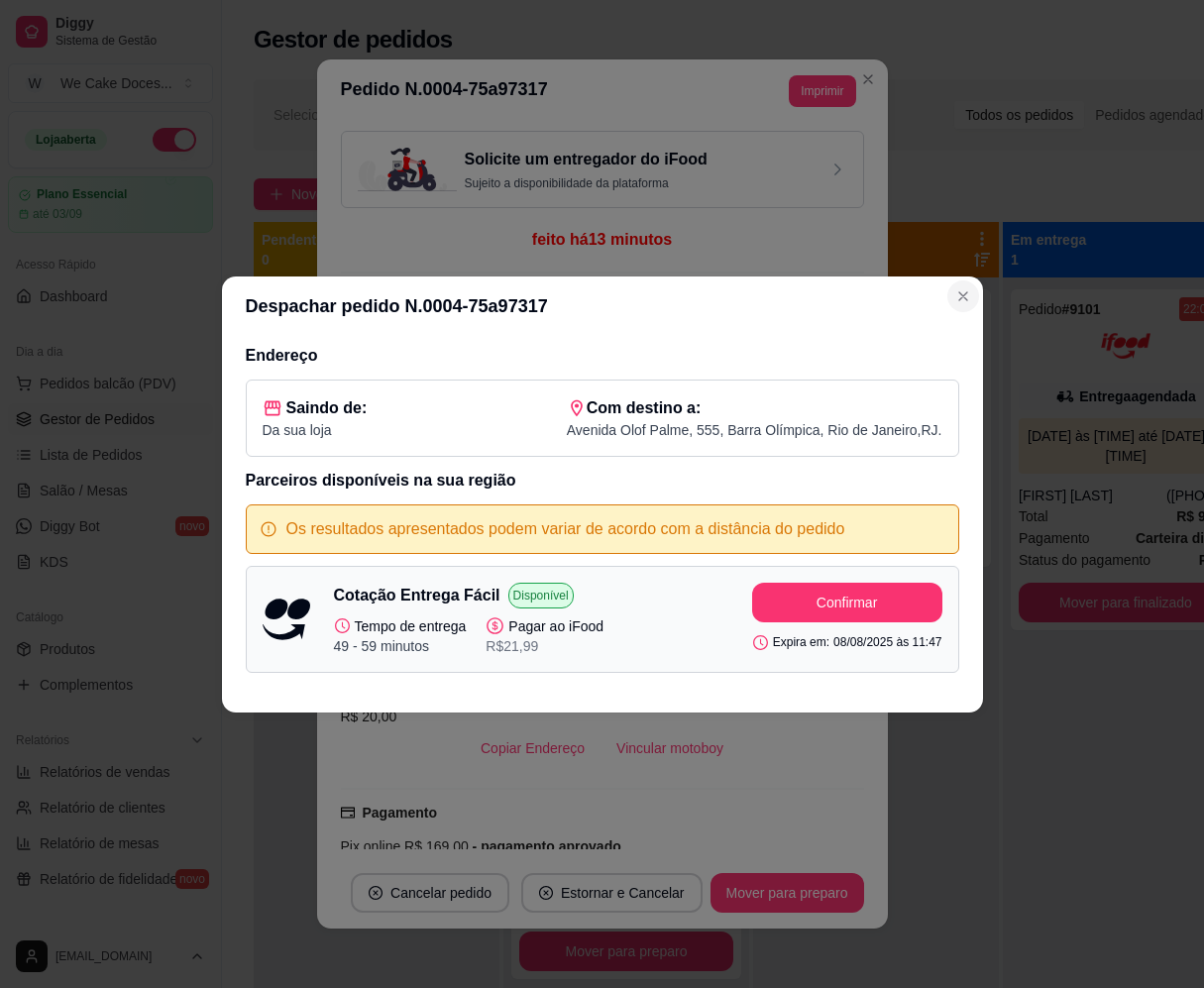 click 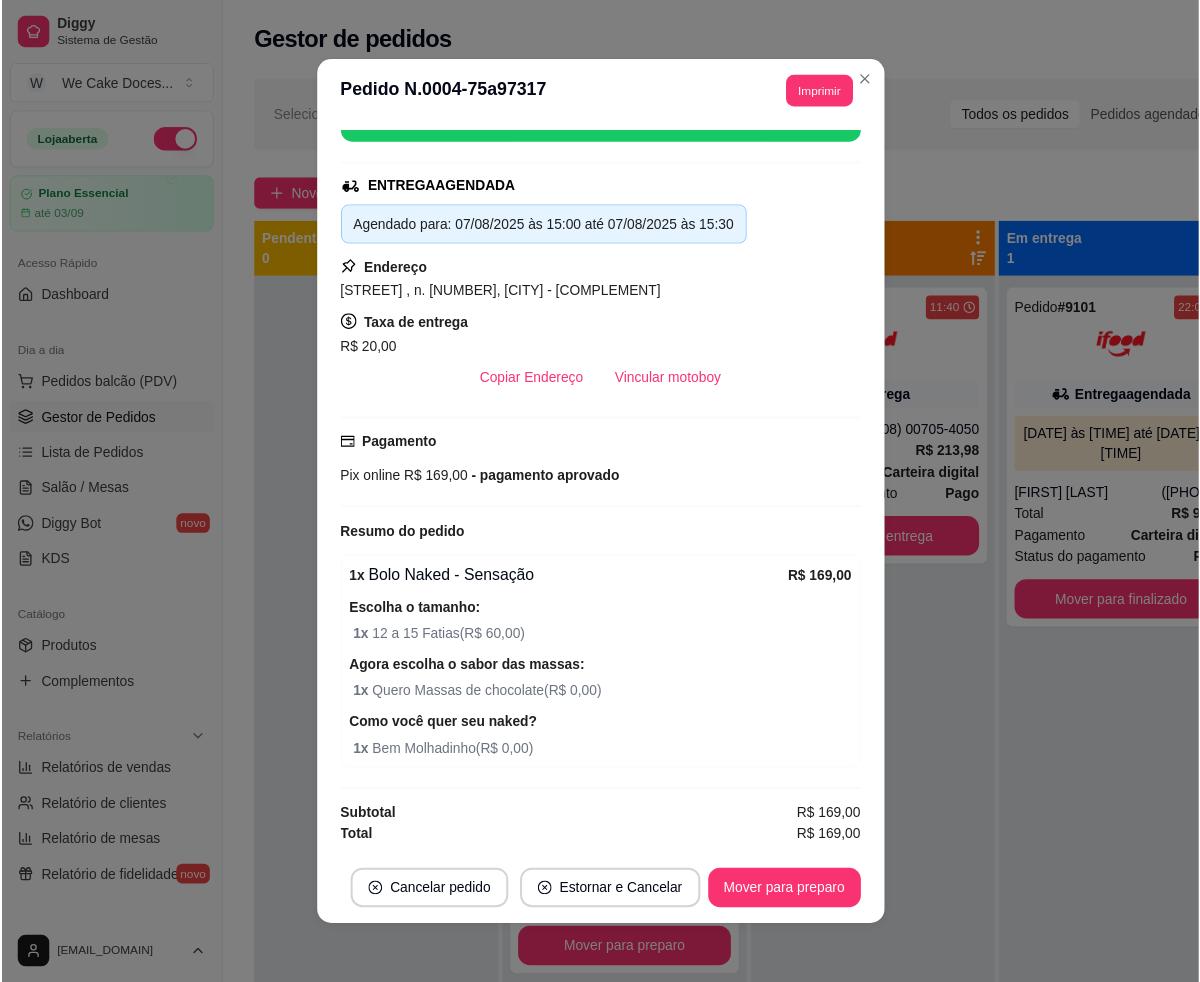scroll, scrollTop: 0, scrollLeft: 0, axis: both 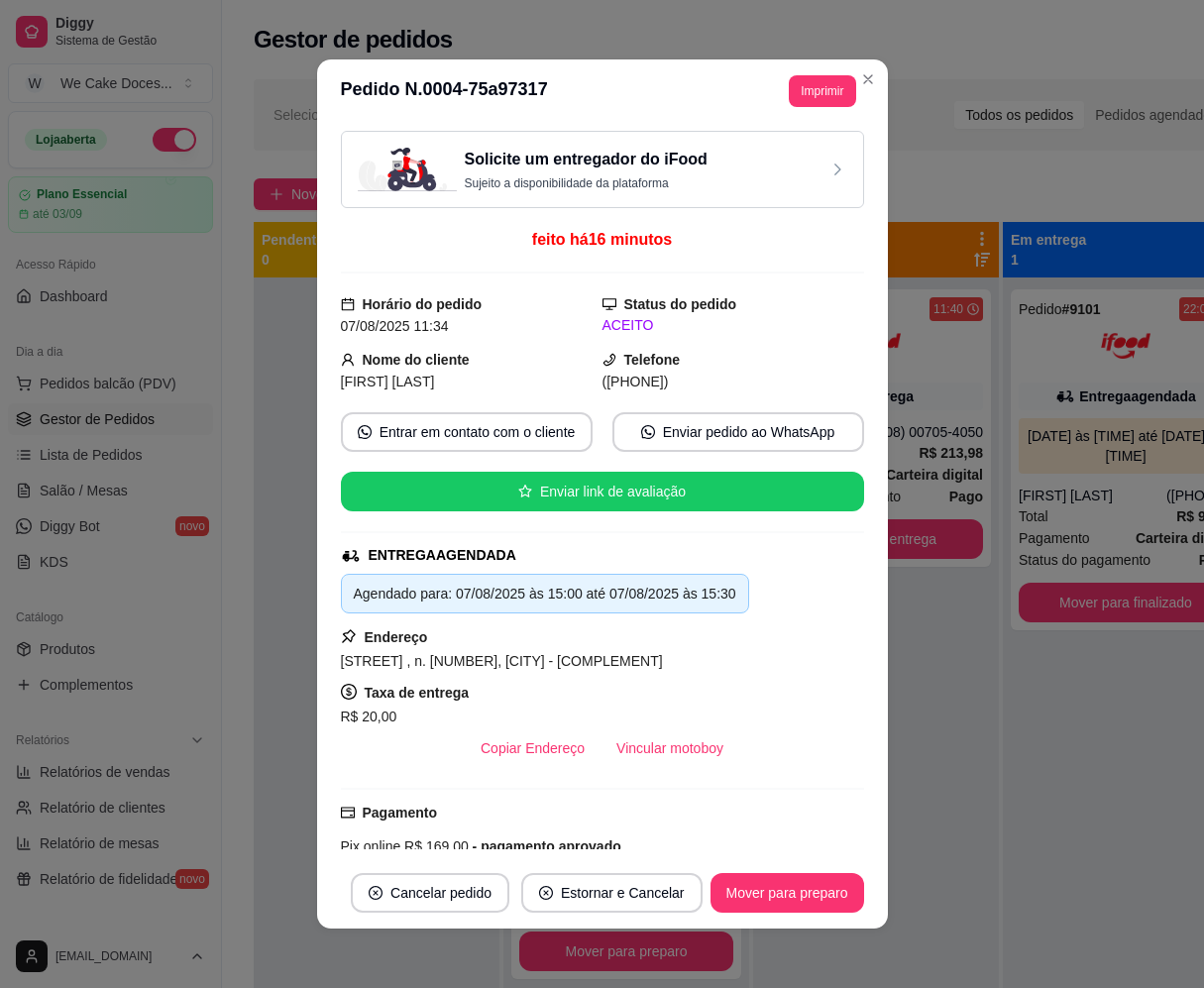 click on "Solicite um entregador do iFood" at bounding box center [586, 160] 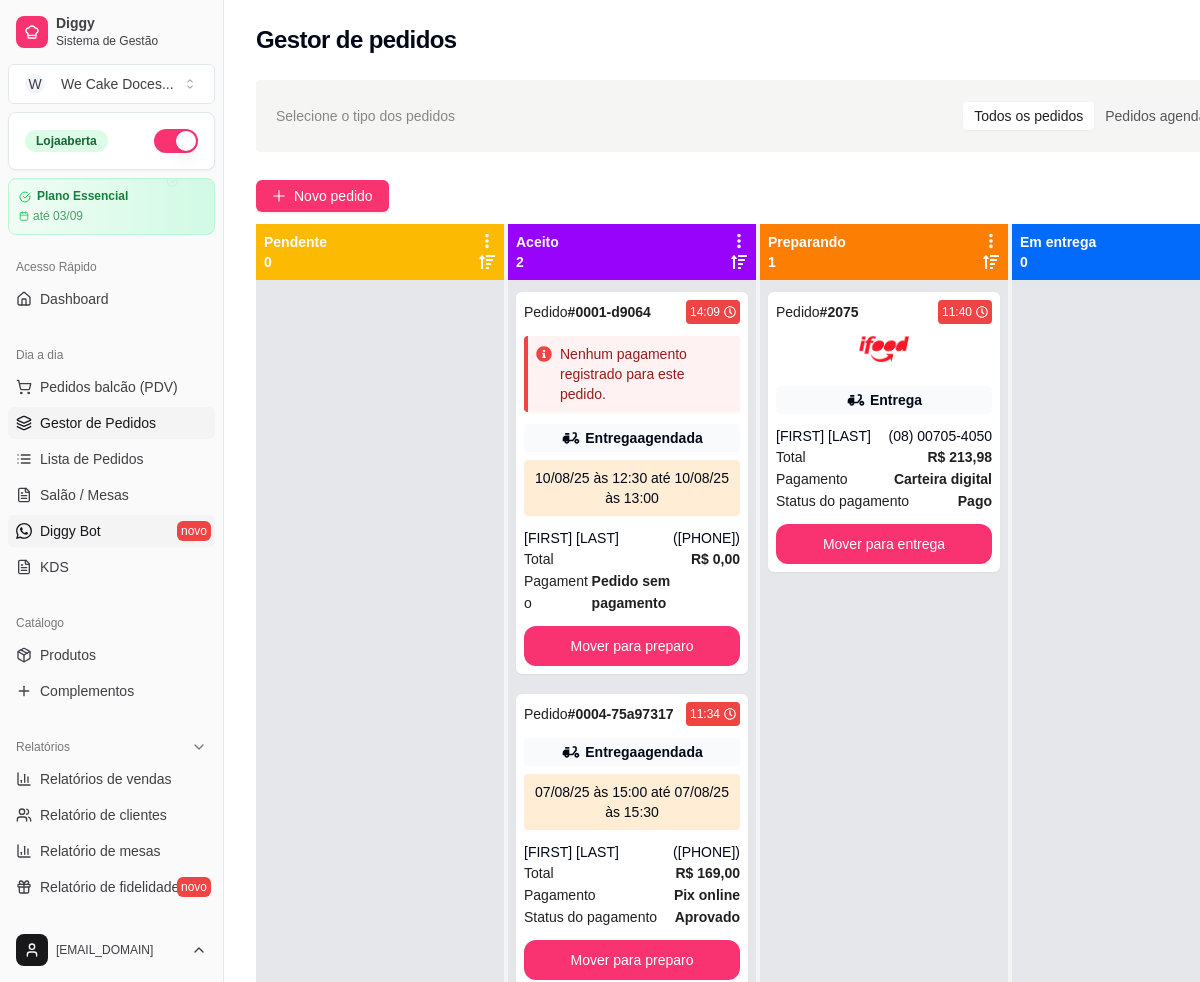 click on "Diggy Bot" at bounding box center (70, 531) 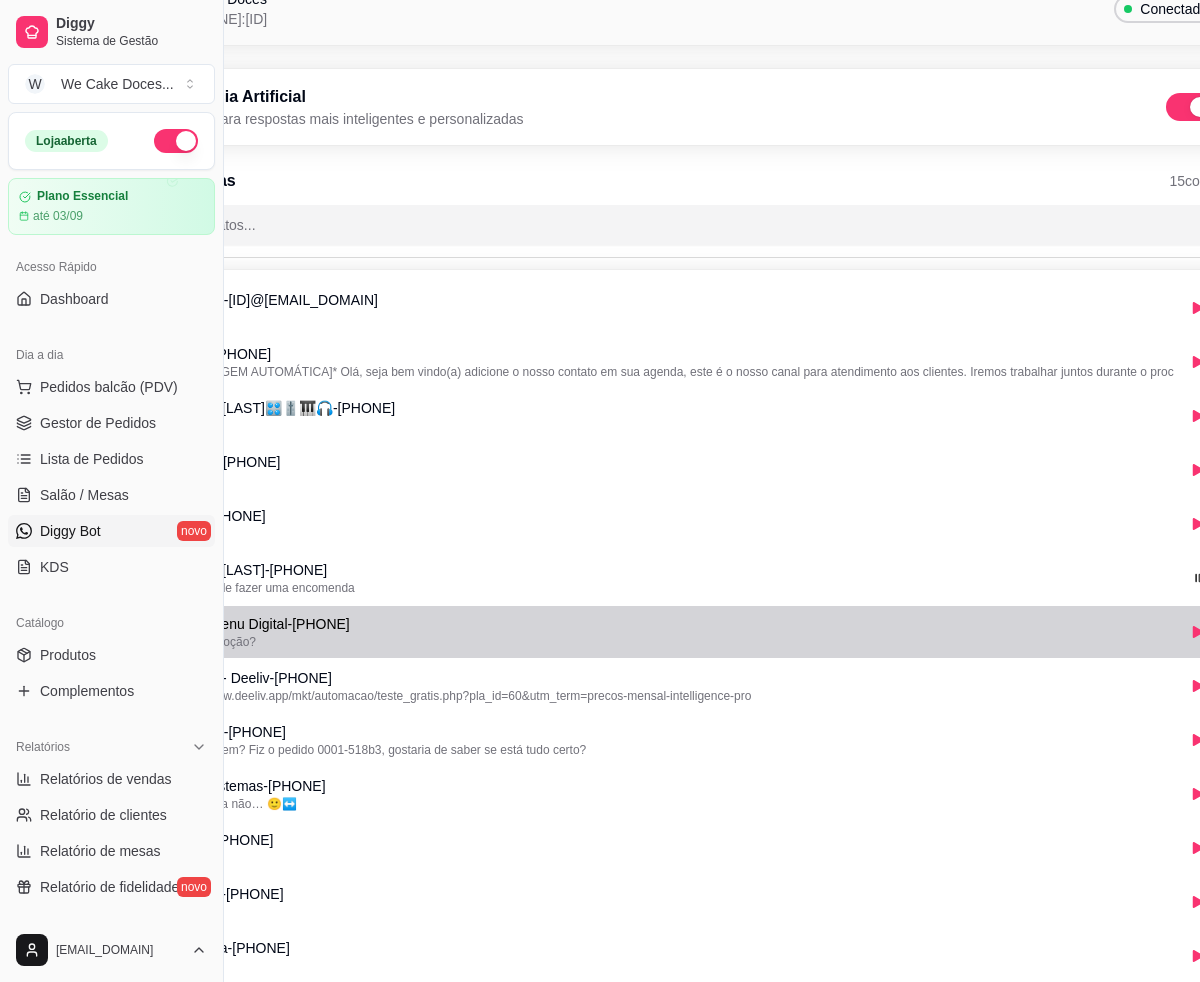 scroll, scrollTop: 115, scrollLeft: 224, axis: both 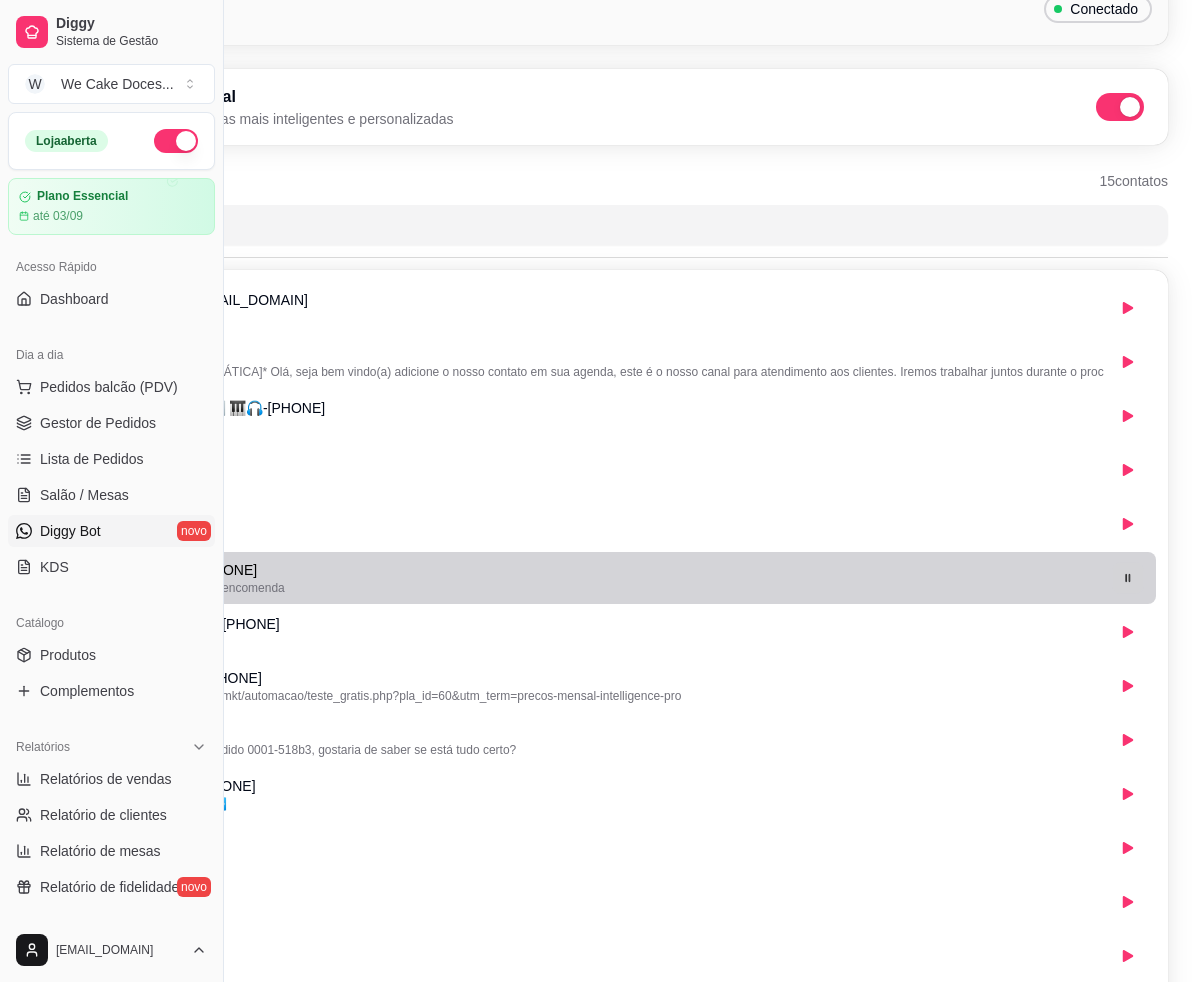 click 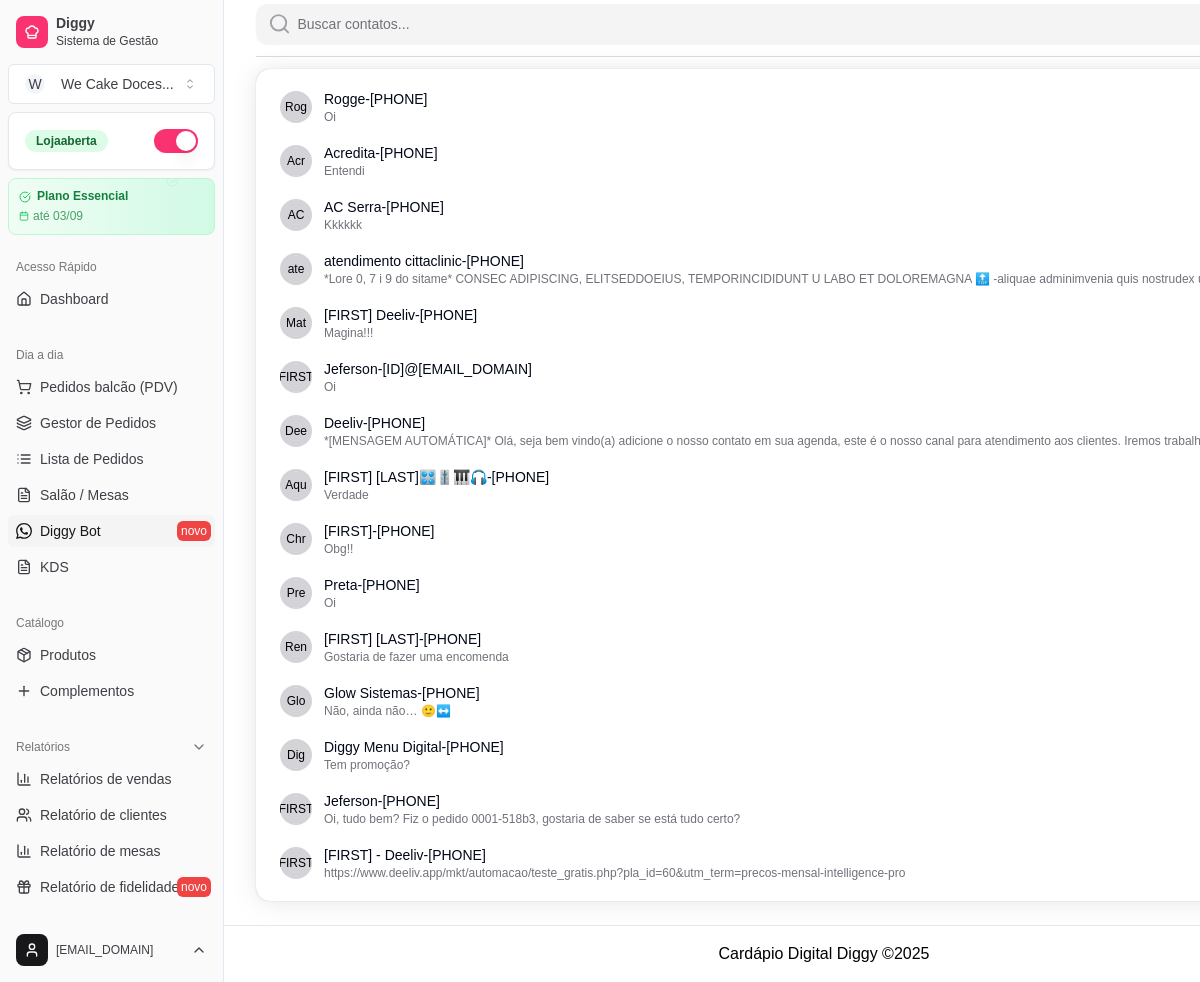 scroll, scrollTop: 0, scrollLeft: 0, axis: both 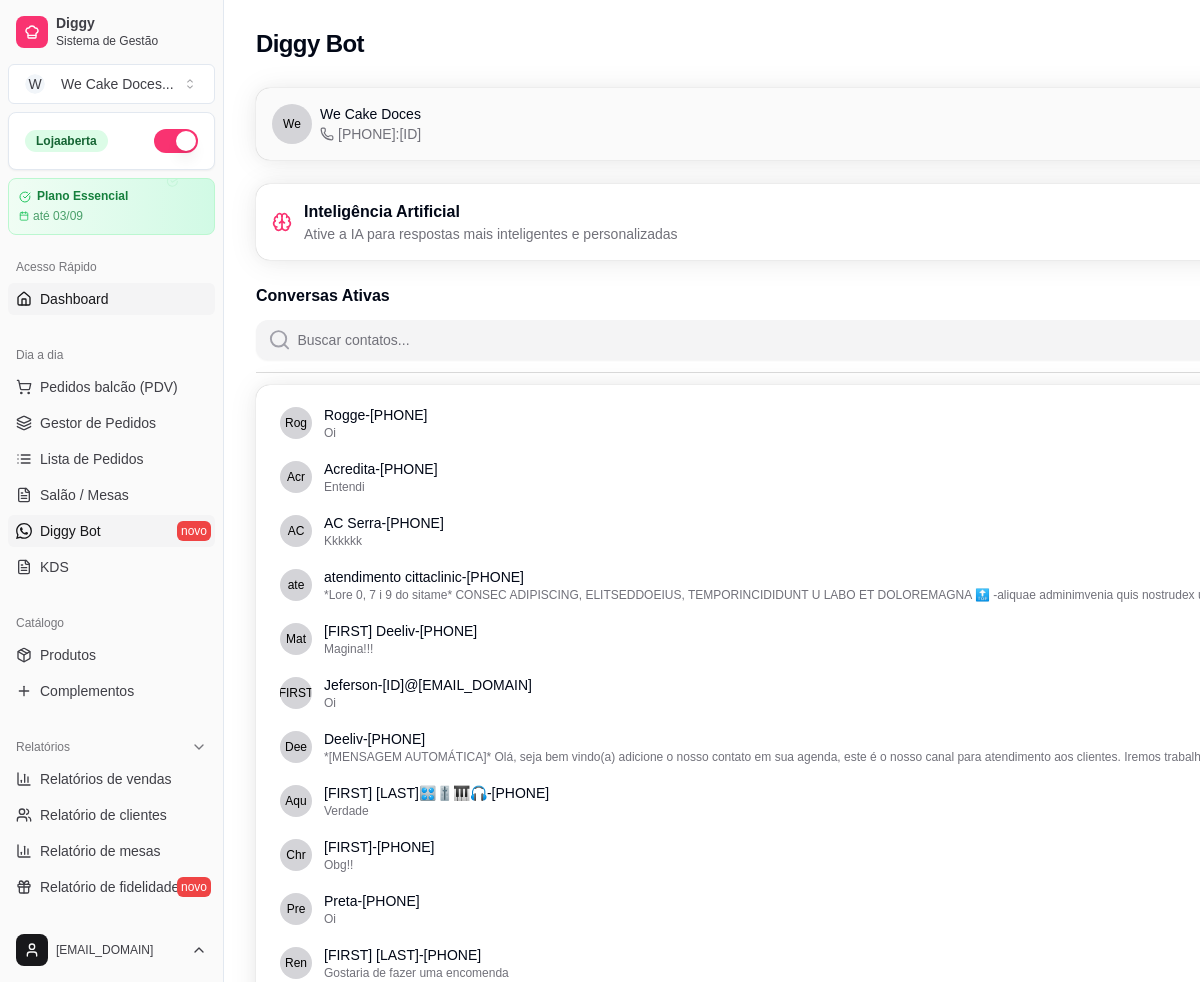 click on "Dashboard" at bounding box center (111, 299) 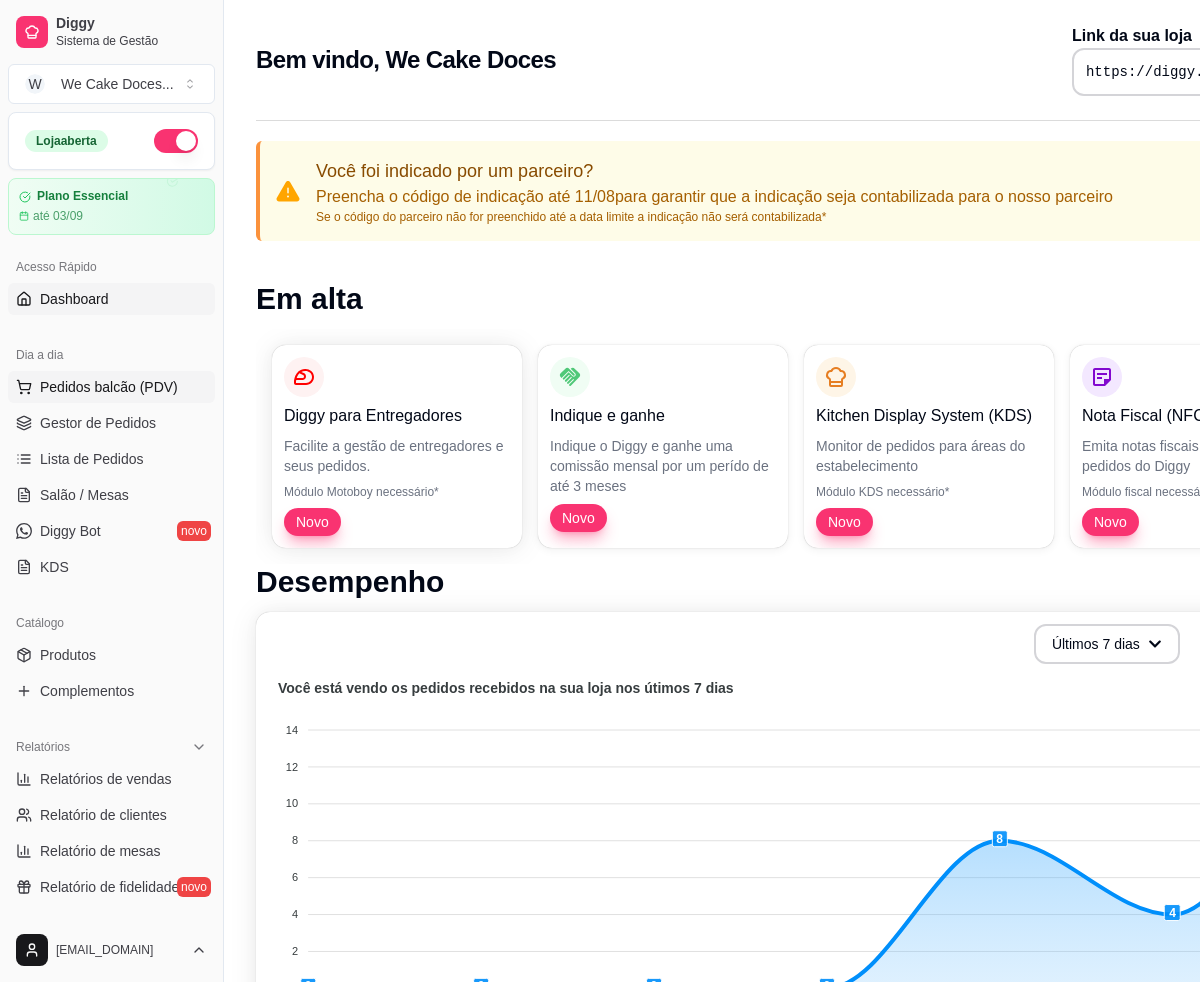 click on "Pedidos balcão (PDV)" at bounding box center [111, 387] 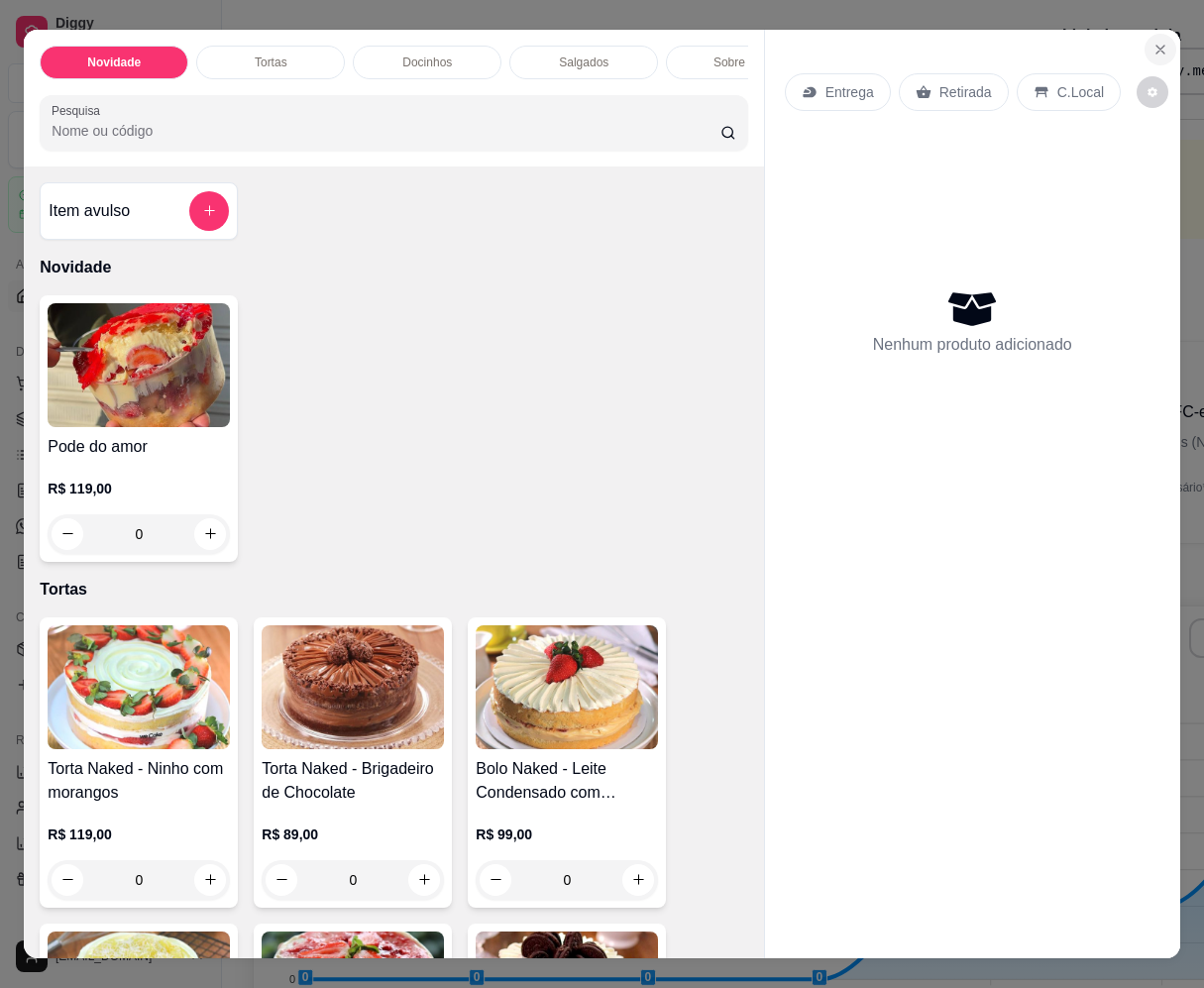 click 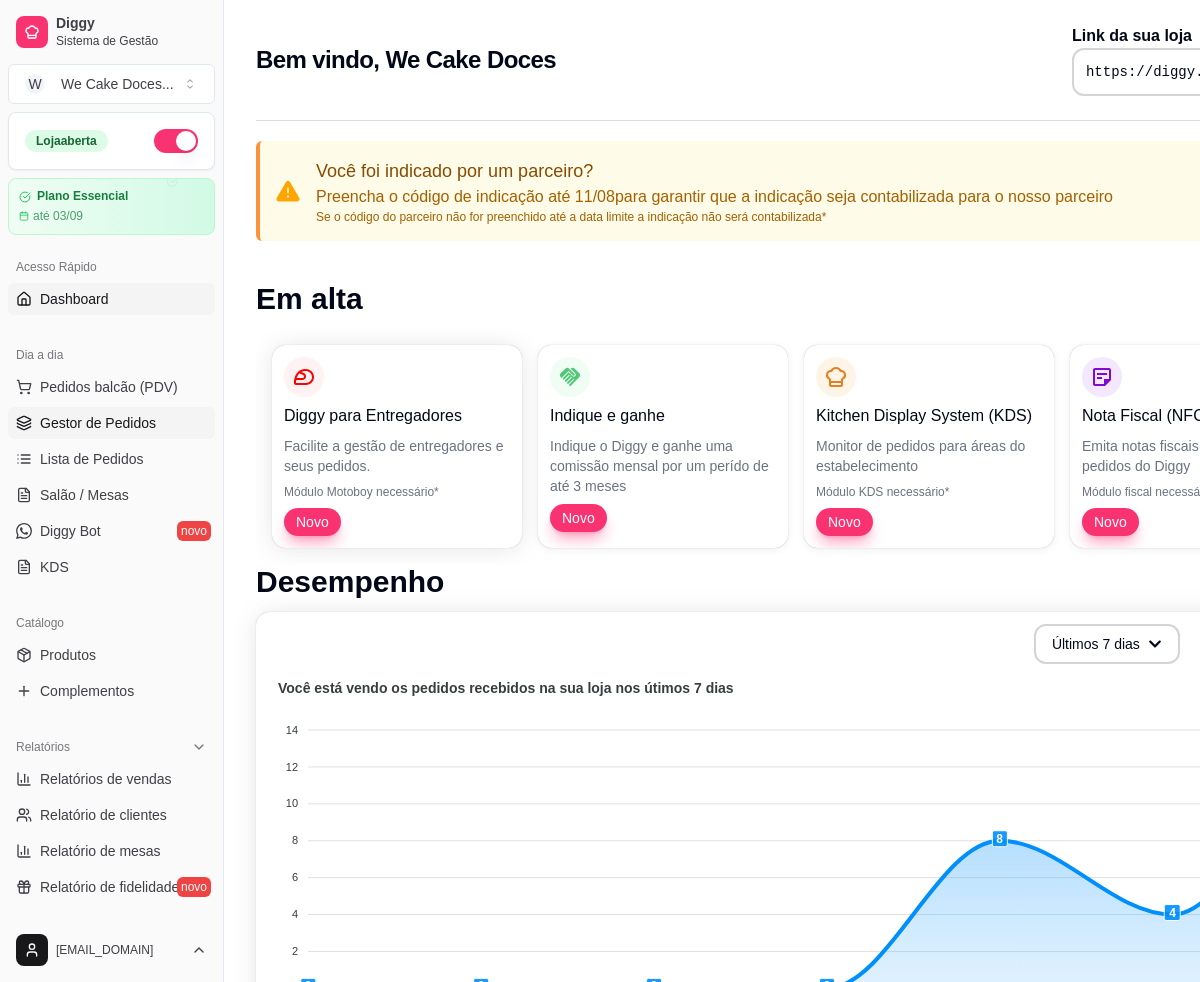 click on "Gestor de Pedidos" at bounding box center (98, 423) 